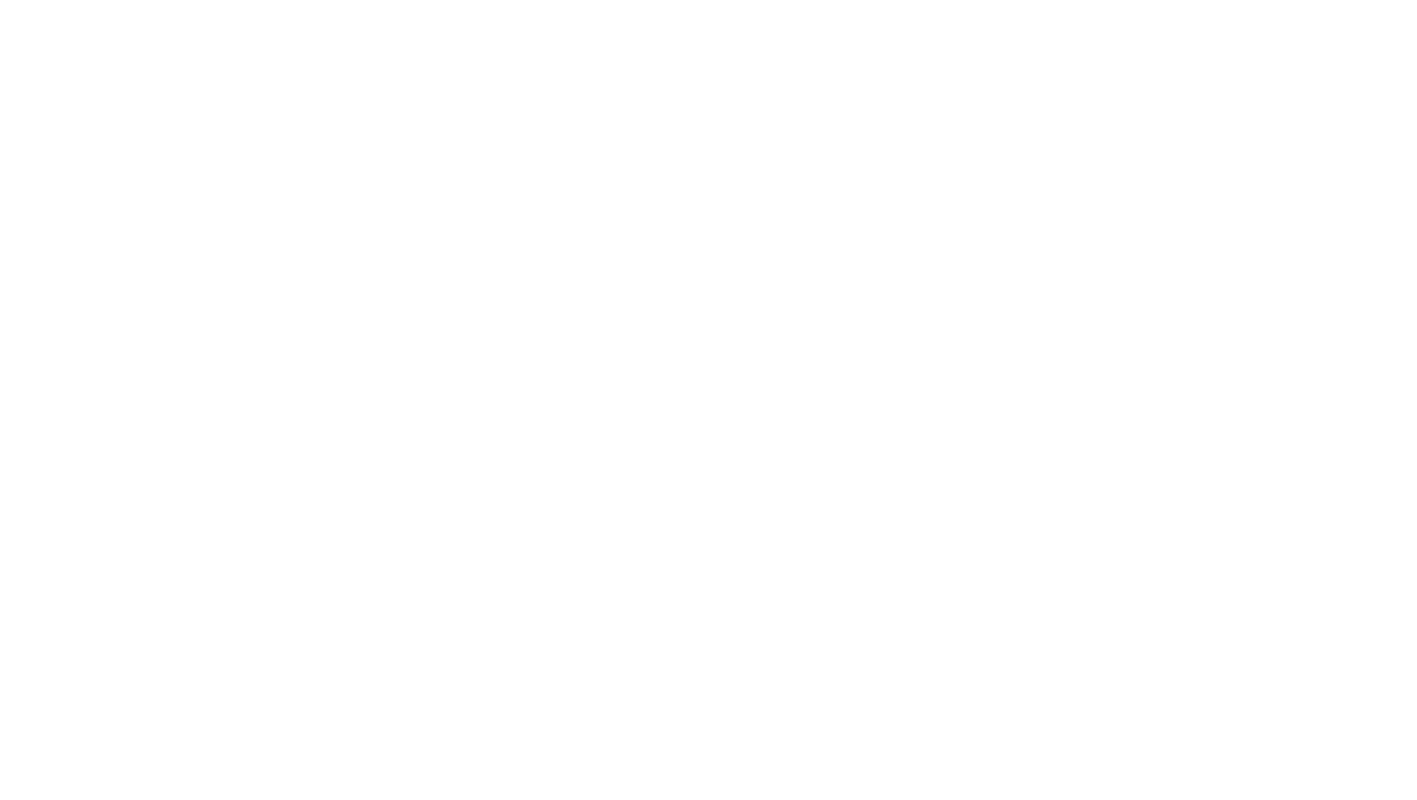 scroll, scrollTop: 0, scrollLeft: 0, axis: both 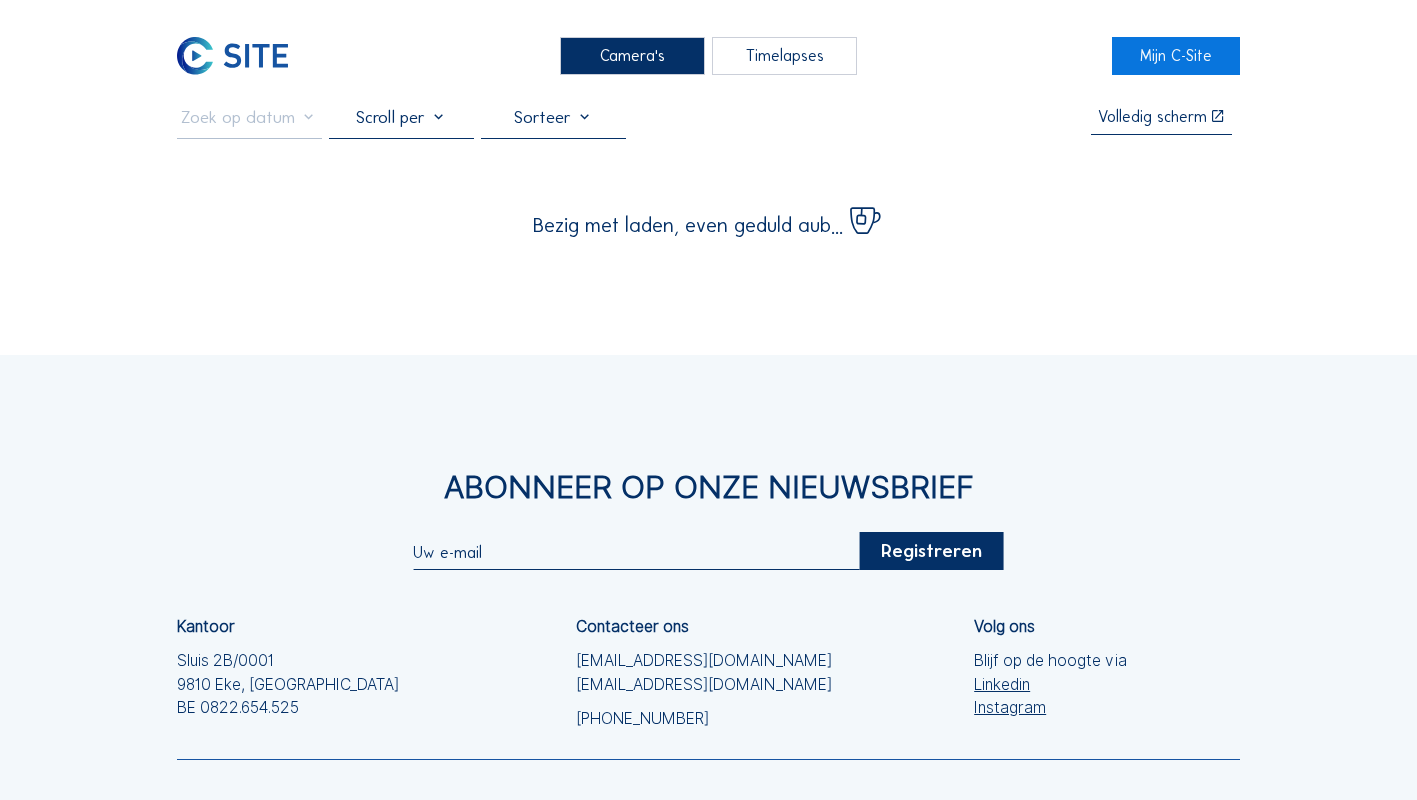 click on "Camera's" at bounding box center (632, 55) 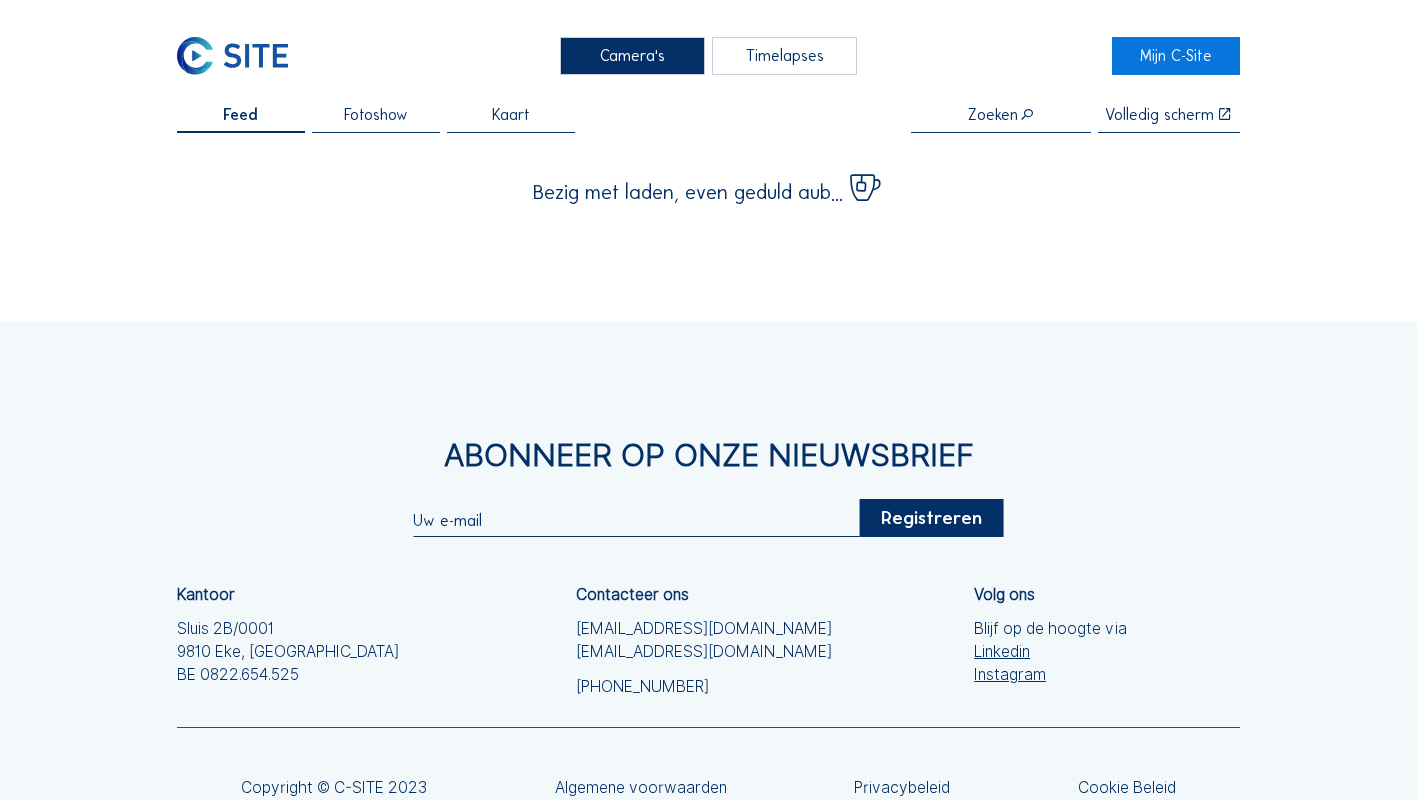 click on "Camera's" at bounding box center [632, 55] 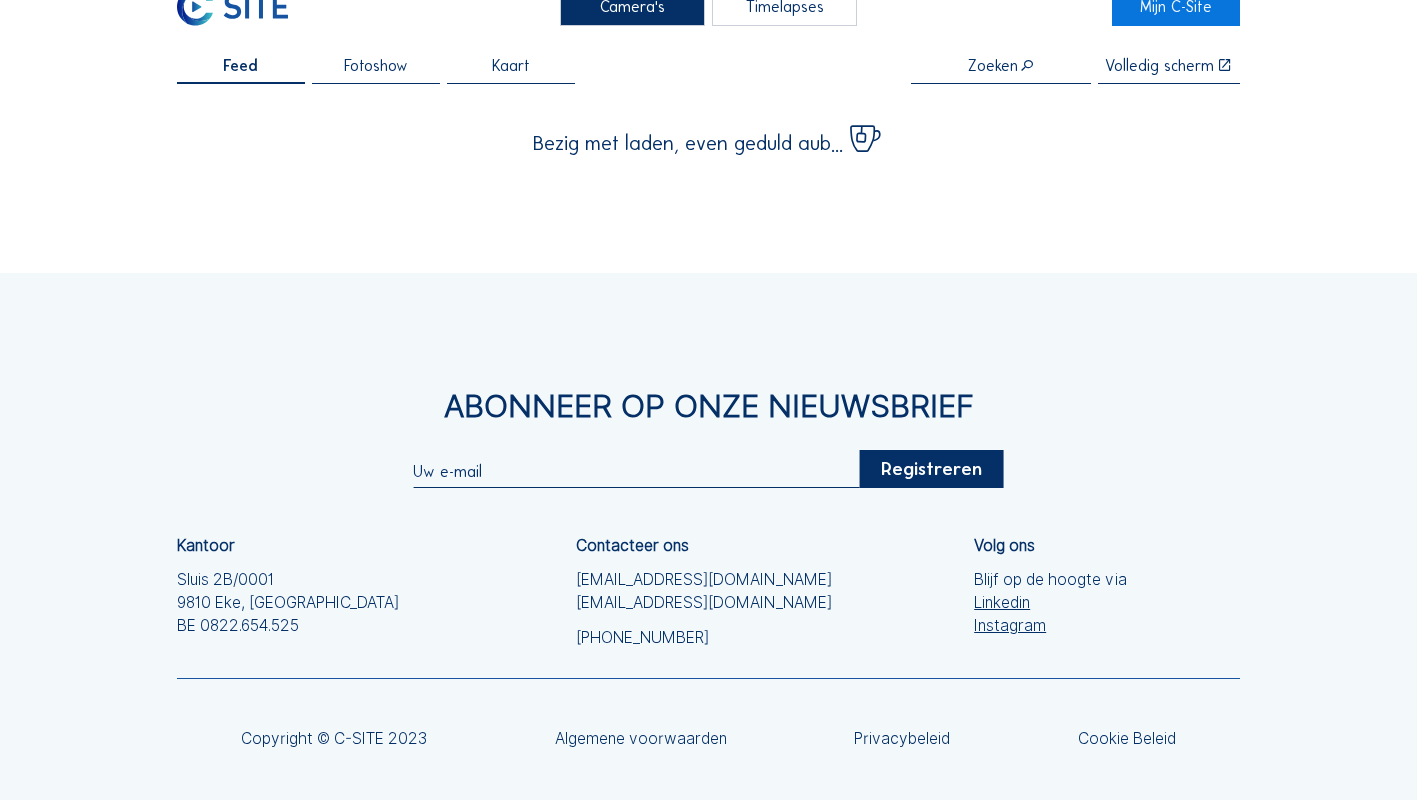 scroll, scrollTop: 0, scrollLeft: 0, axis: both 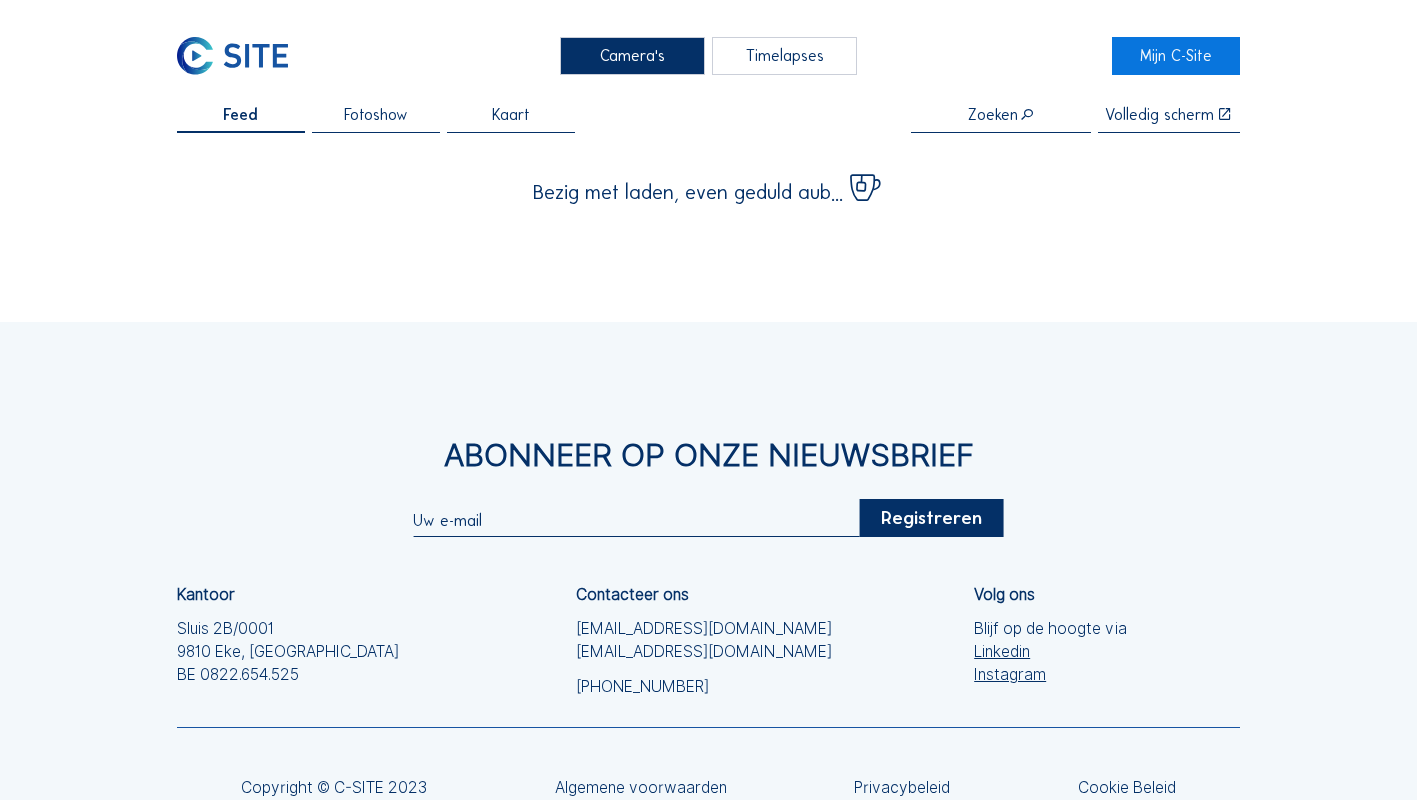 click on "Camera's" at bounding box center (632, 55) 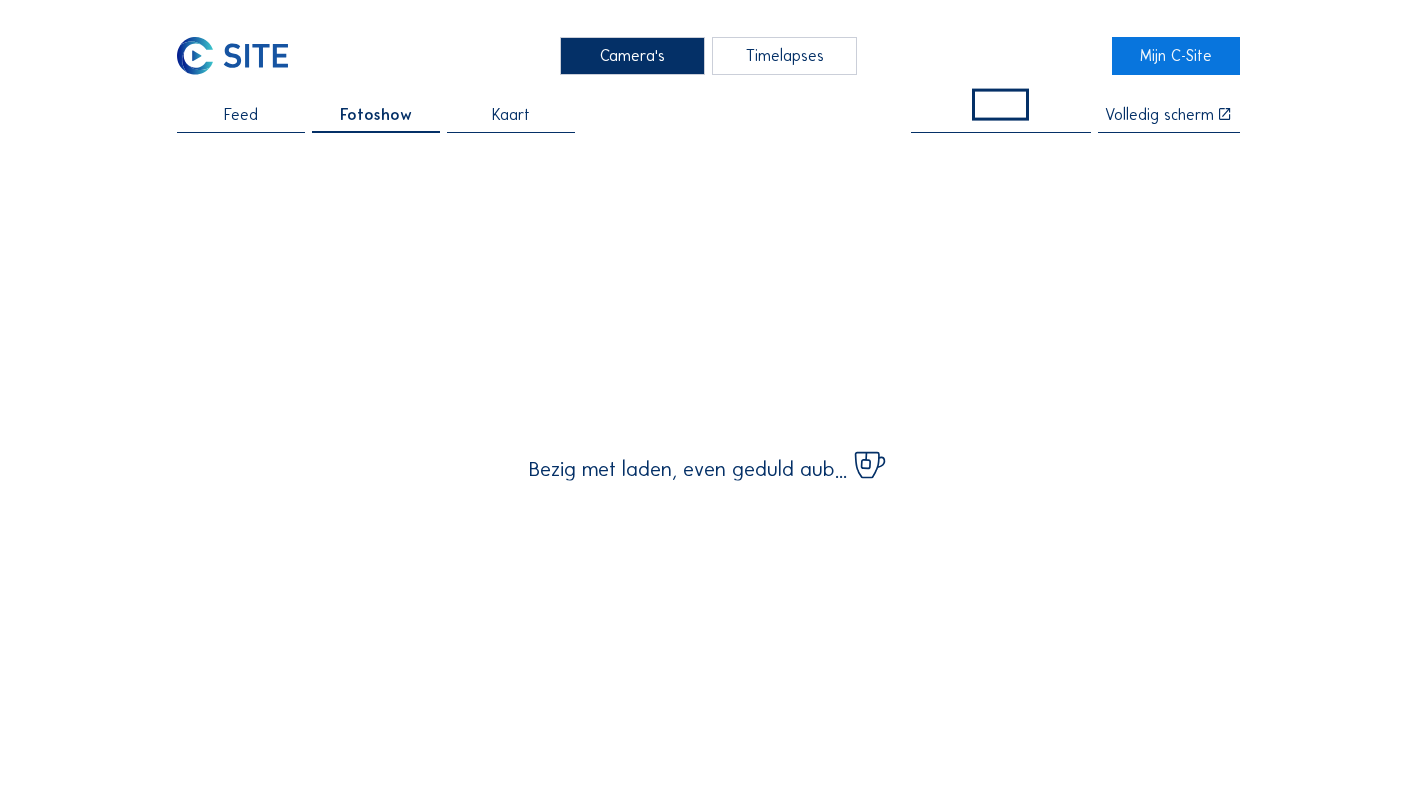 click on "Feed" at bounding box center [241, 120] 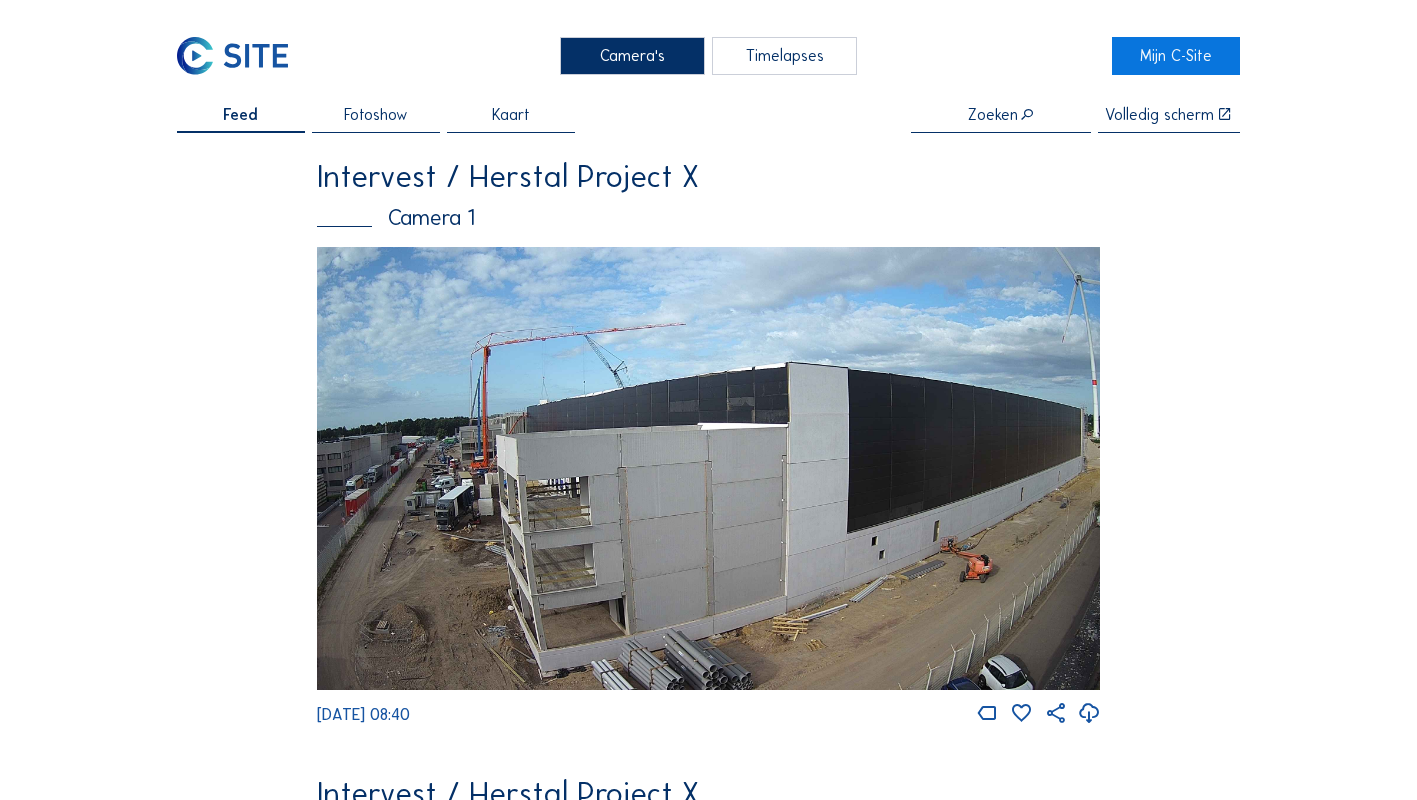 click at bounding box center [709, 468] 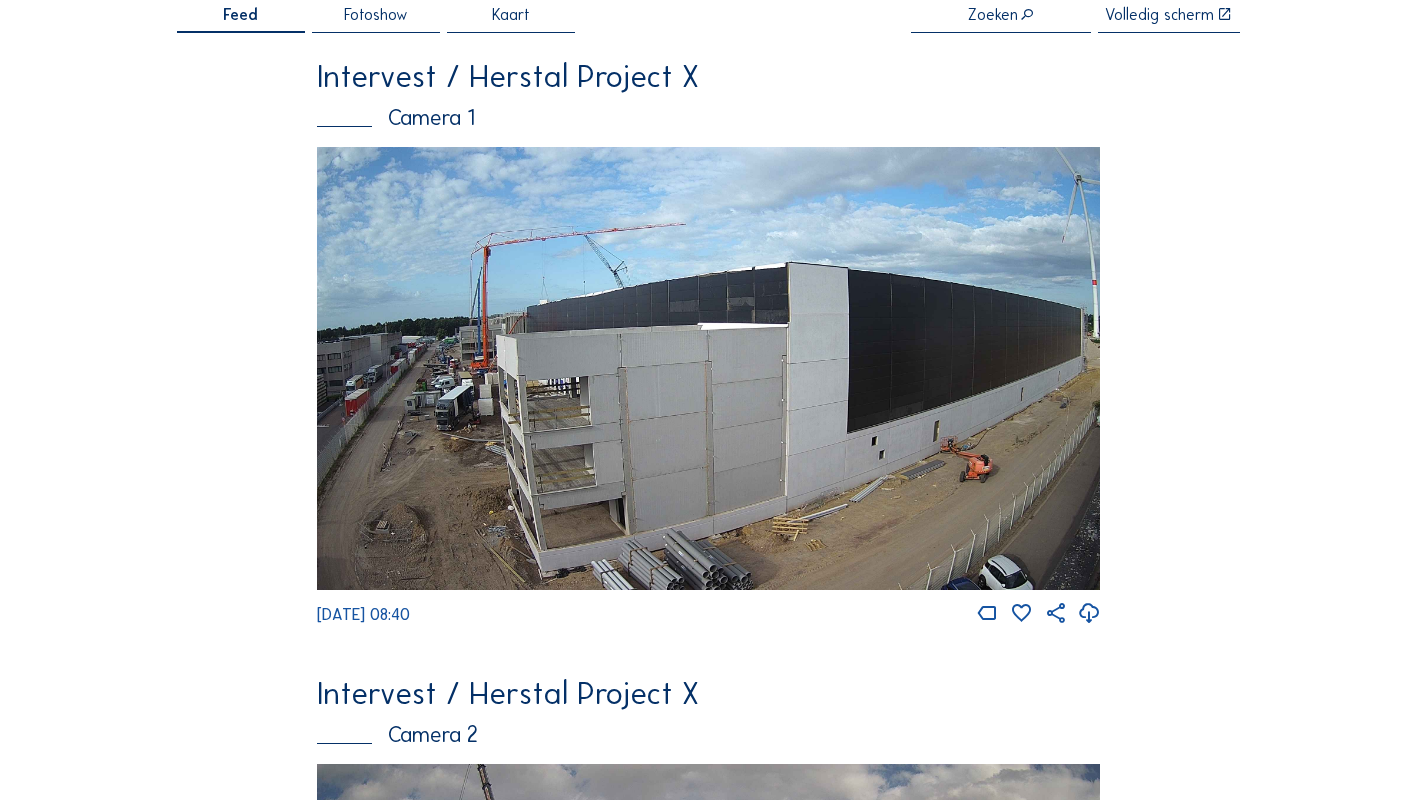 scroll, scrollTop: 0, scrollLeft: 0, axis: both 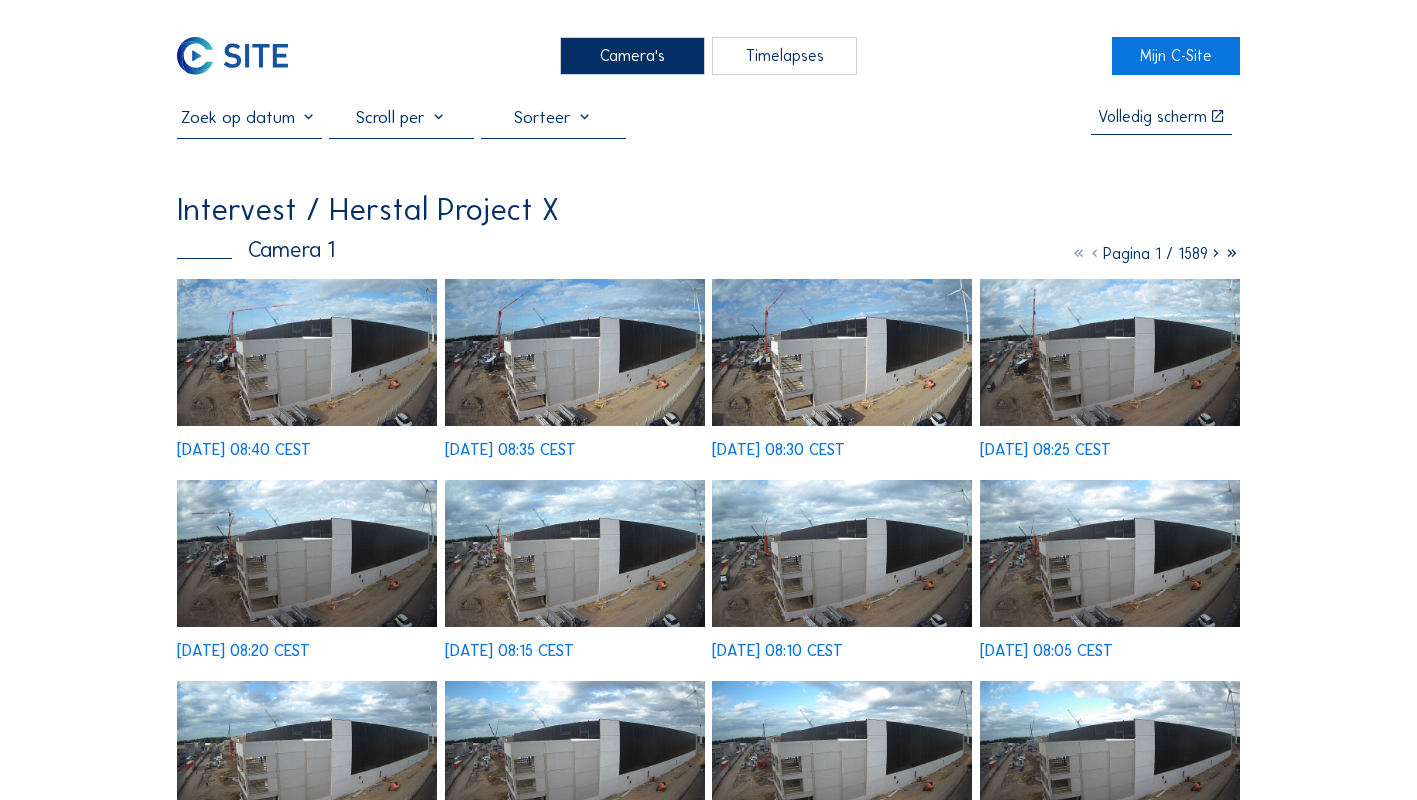 click at bounding box center (307, 352) 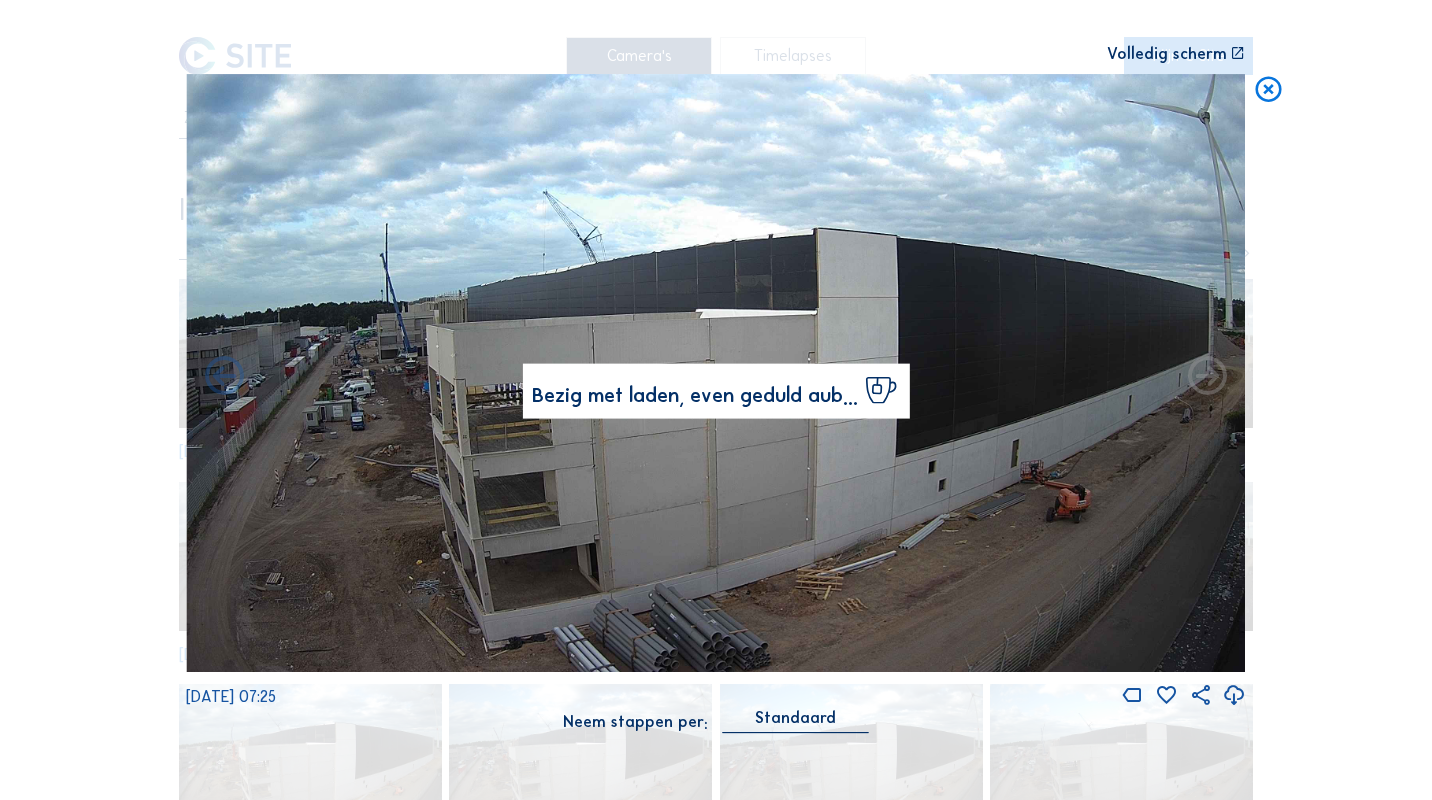 click at bounding box center [1268, 90] 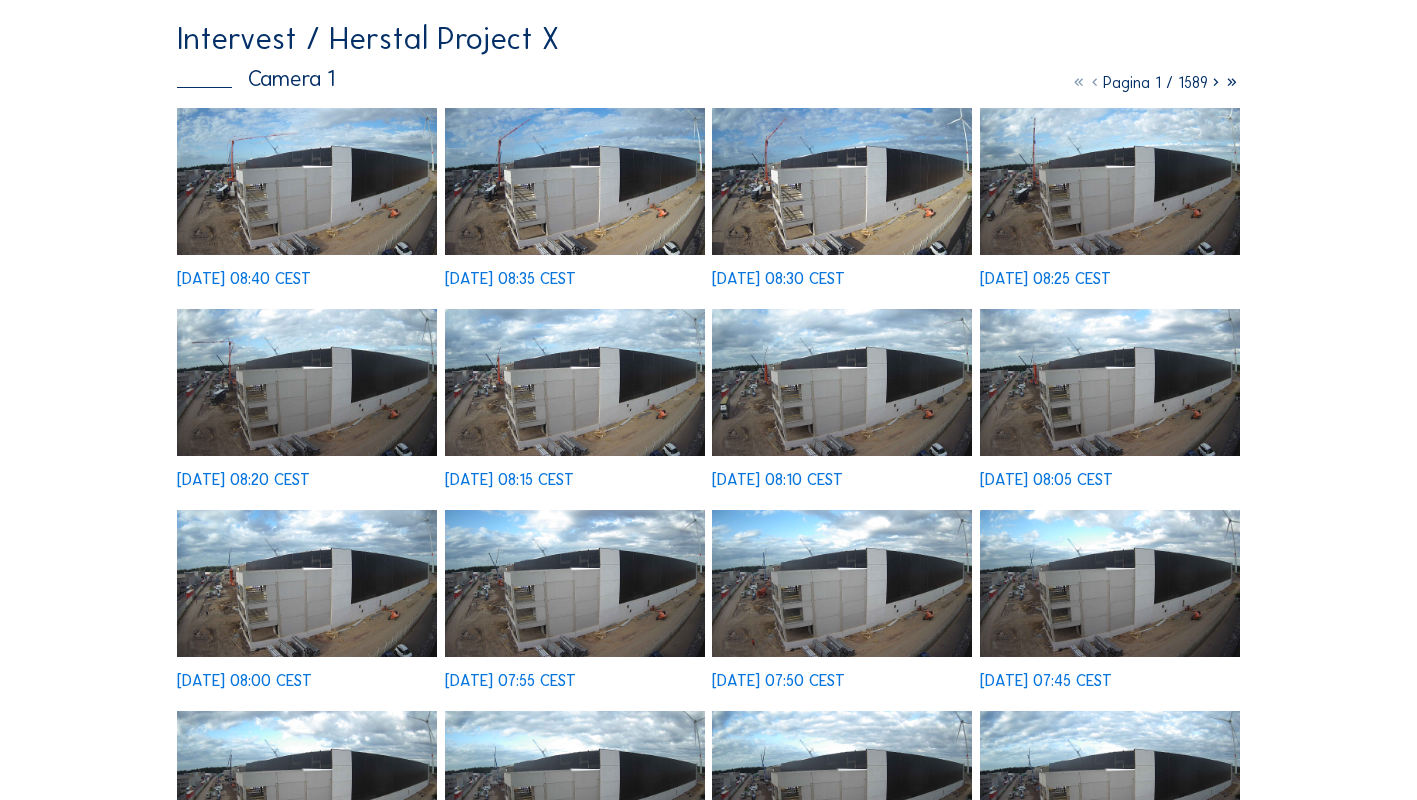 scroll, scrollTop: 0, scrollLeft: 0, axis: both 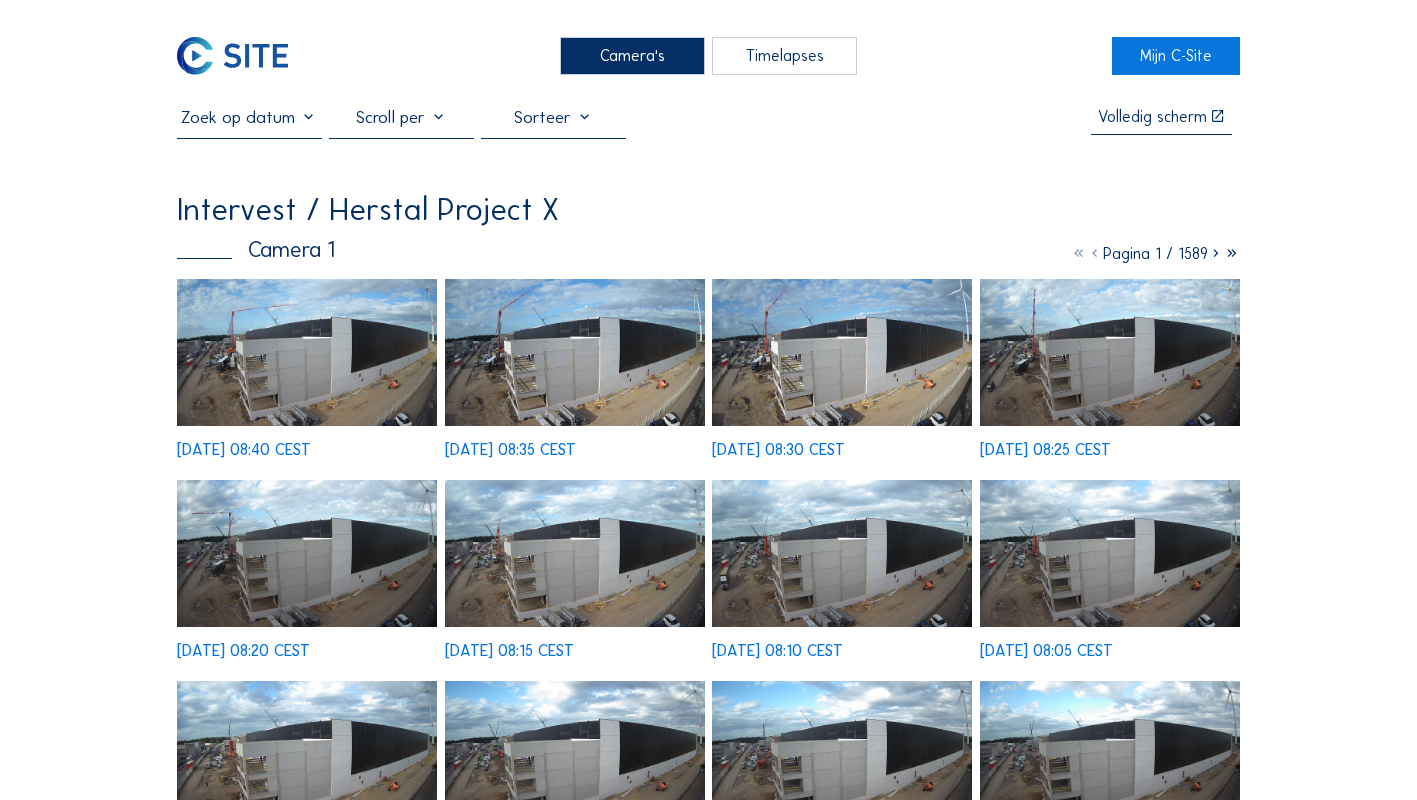 click at bounding box center (1216, 253) 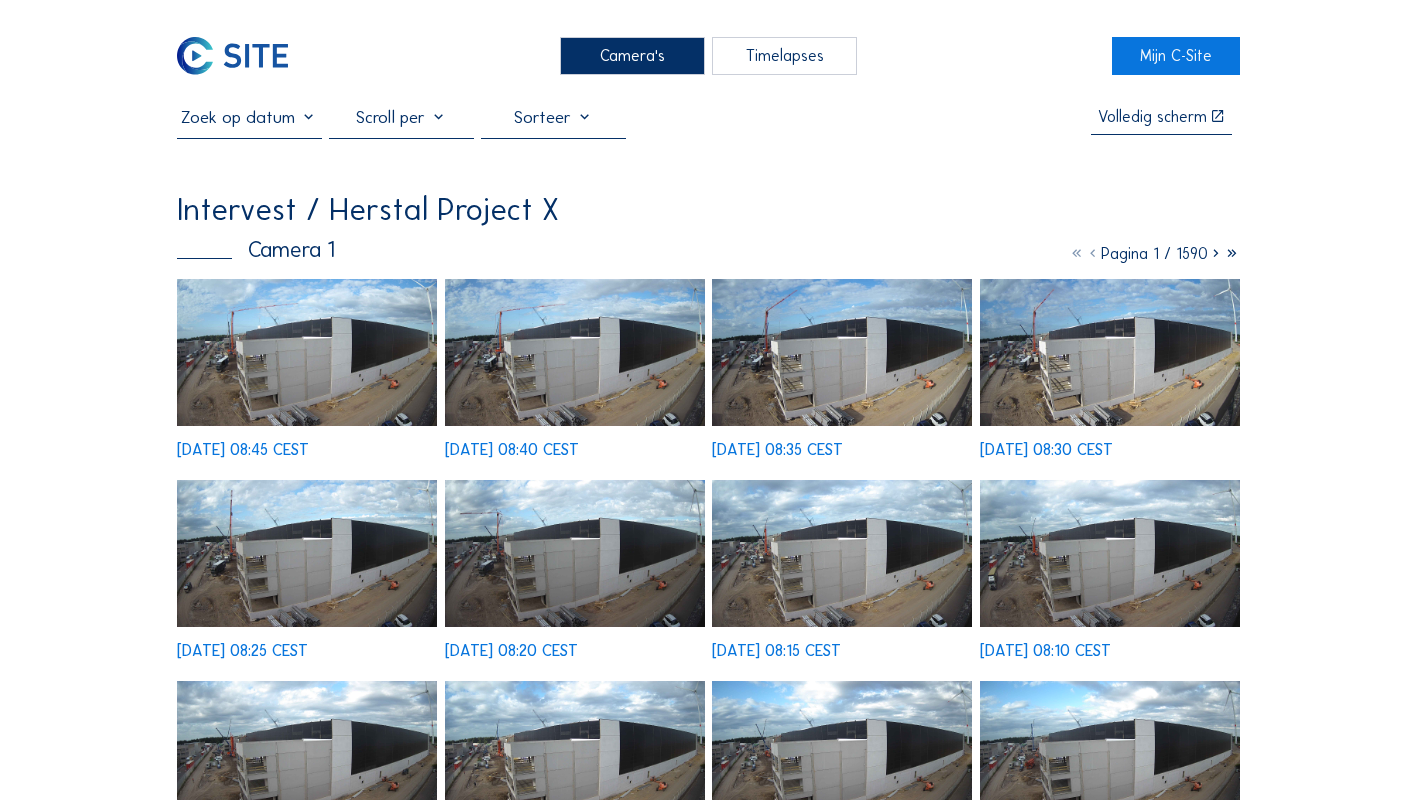 click at bounding box center [1216, 253] 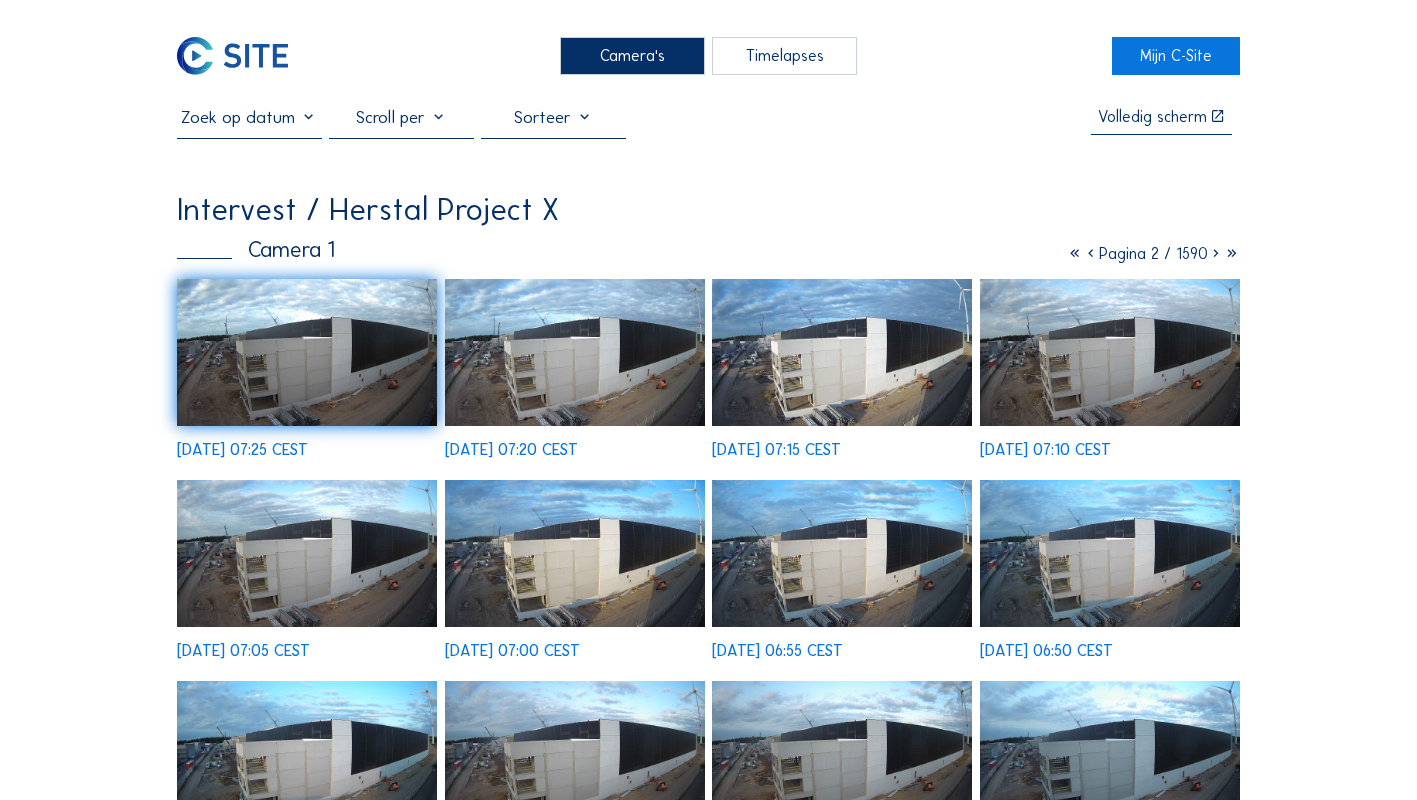 click at bounding box center [307, 352] 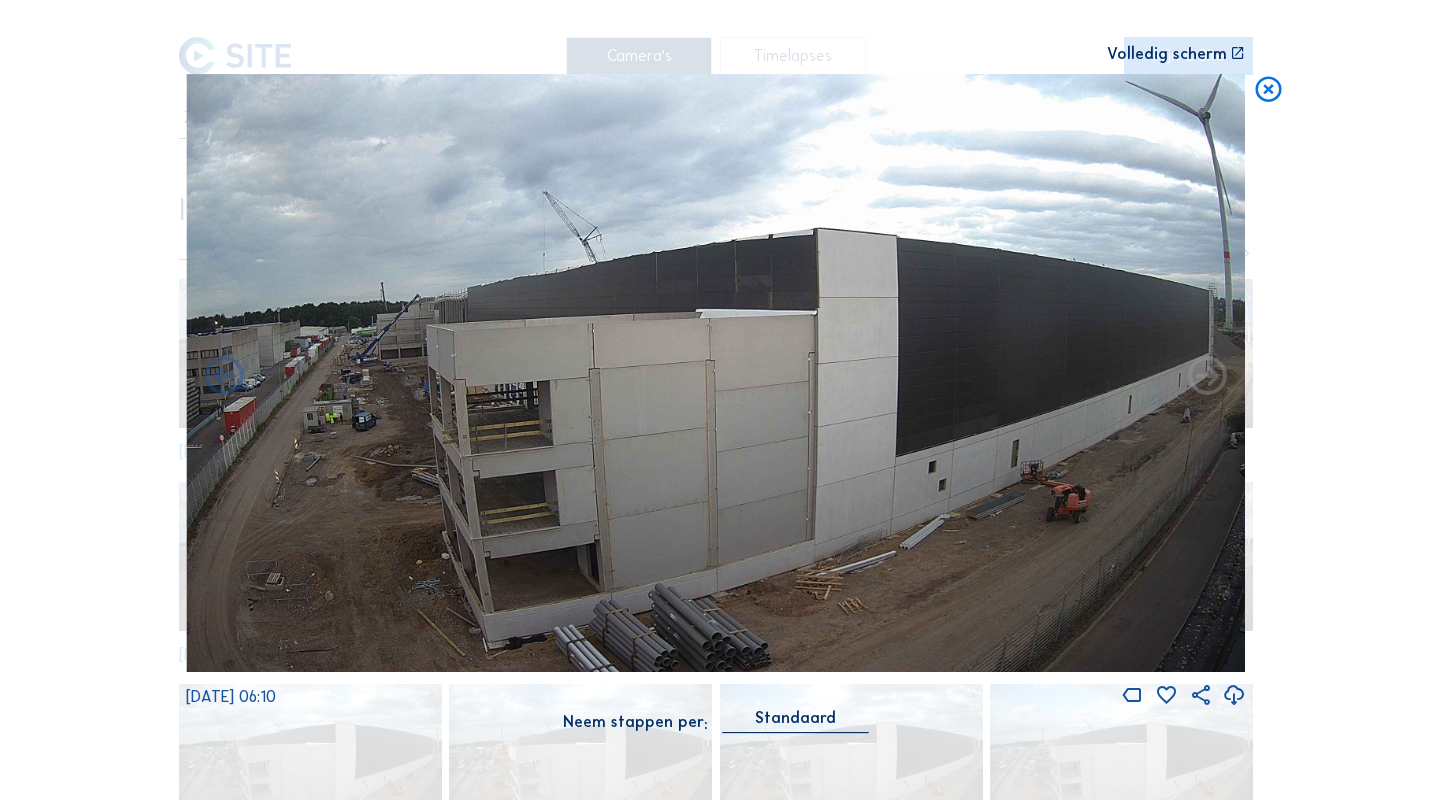 click at bounding box center (1268, 90) 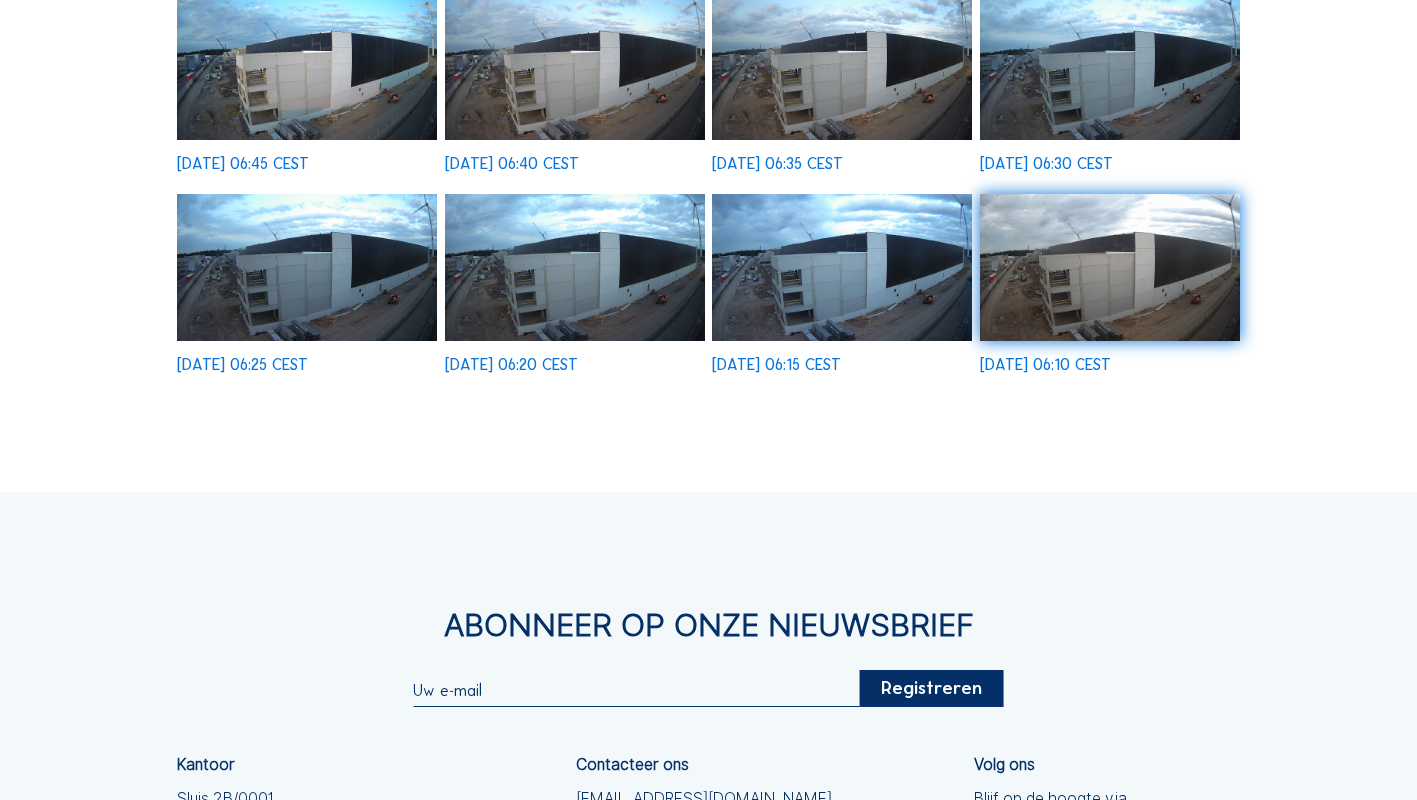 scroll, scrollTop: 615, scrollLeft: 0, axis: vertical 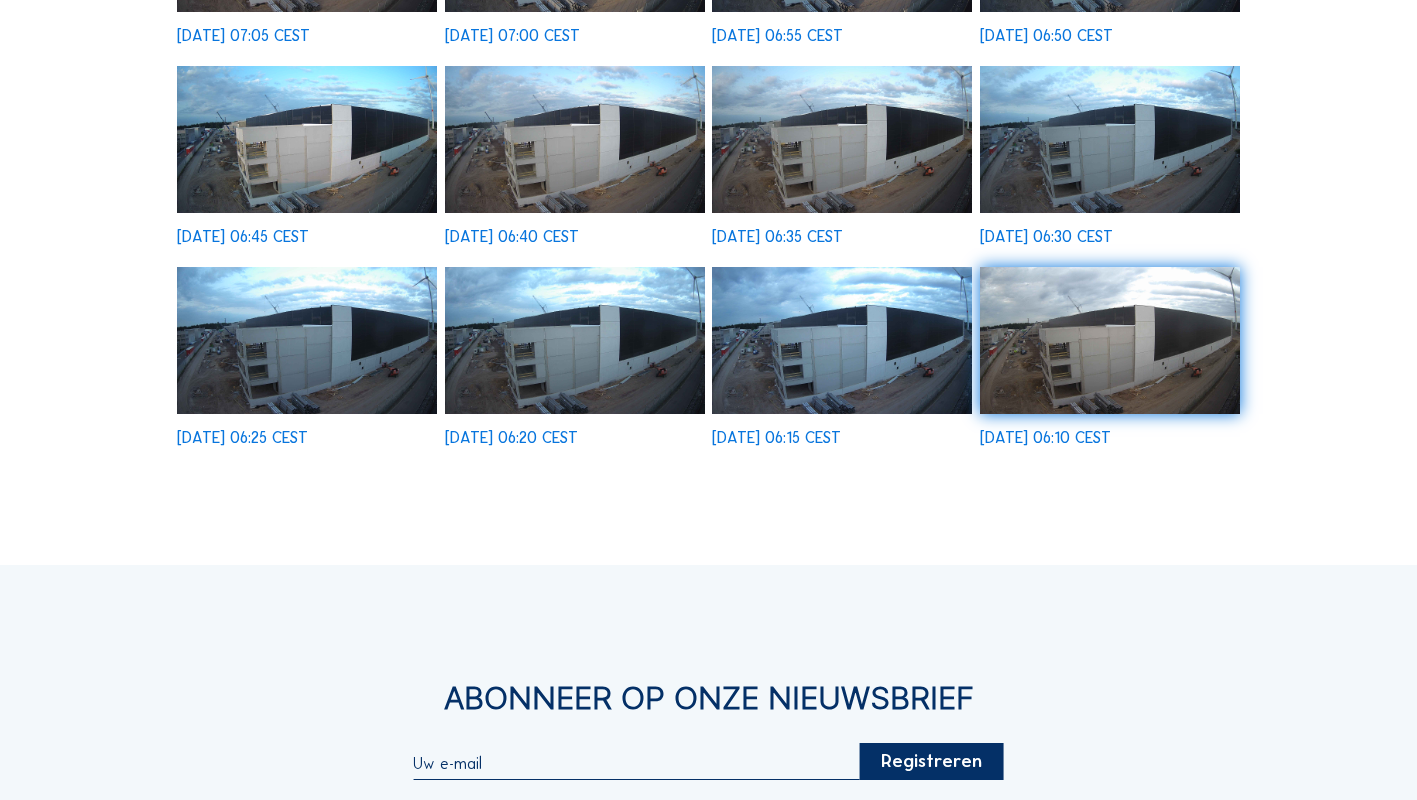 click at bounding box center [1110, 340] 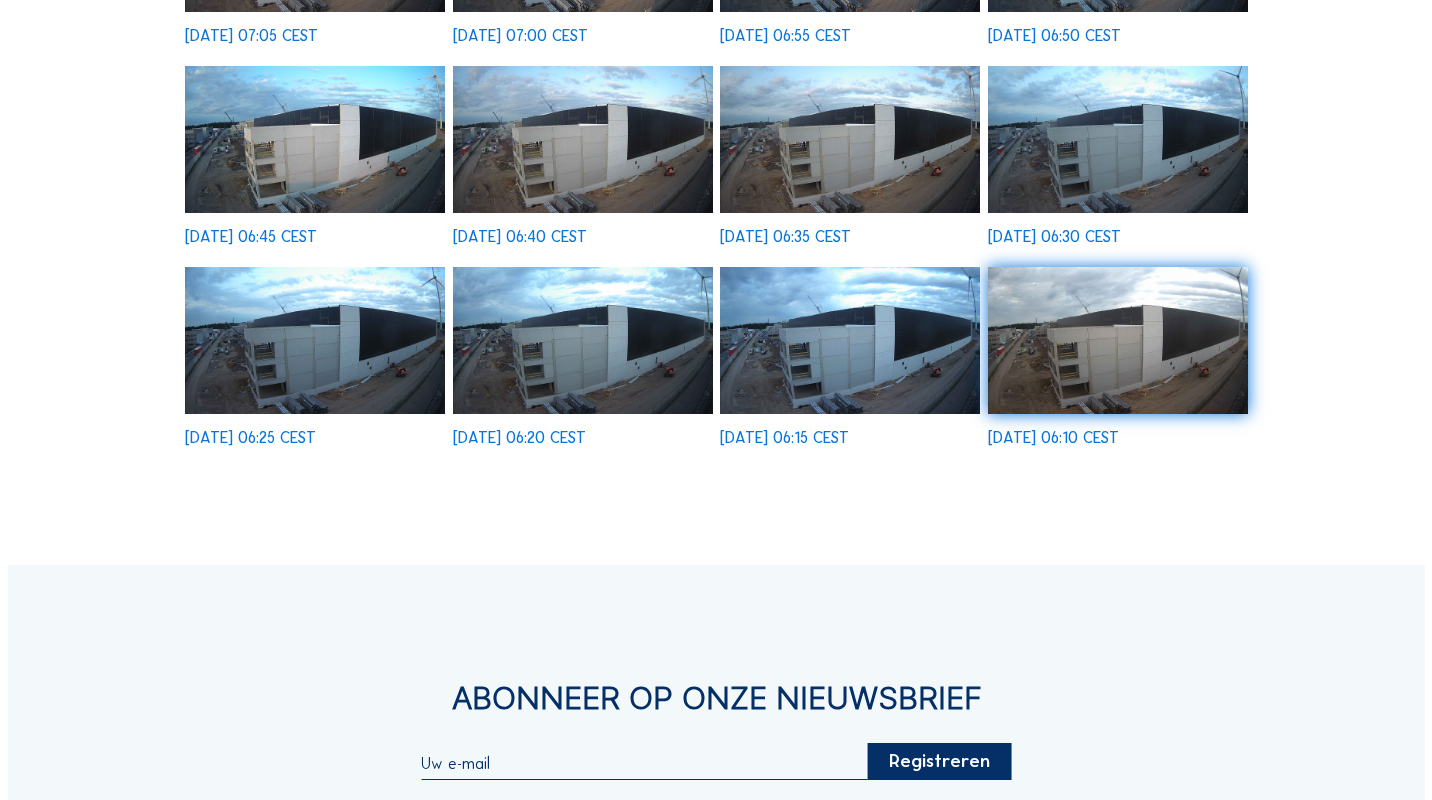 scroll, scrollTop: 618, scrollLeft: 0, axis: vertical 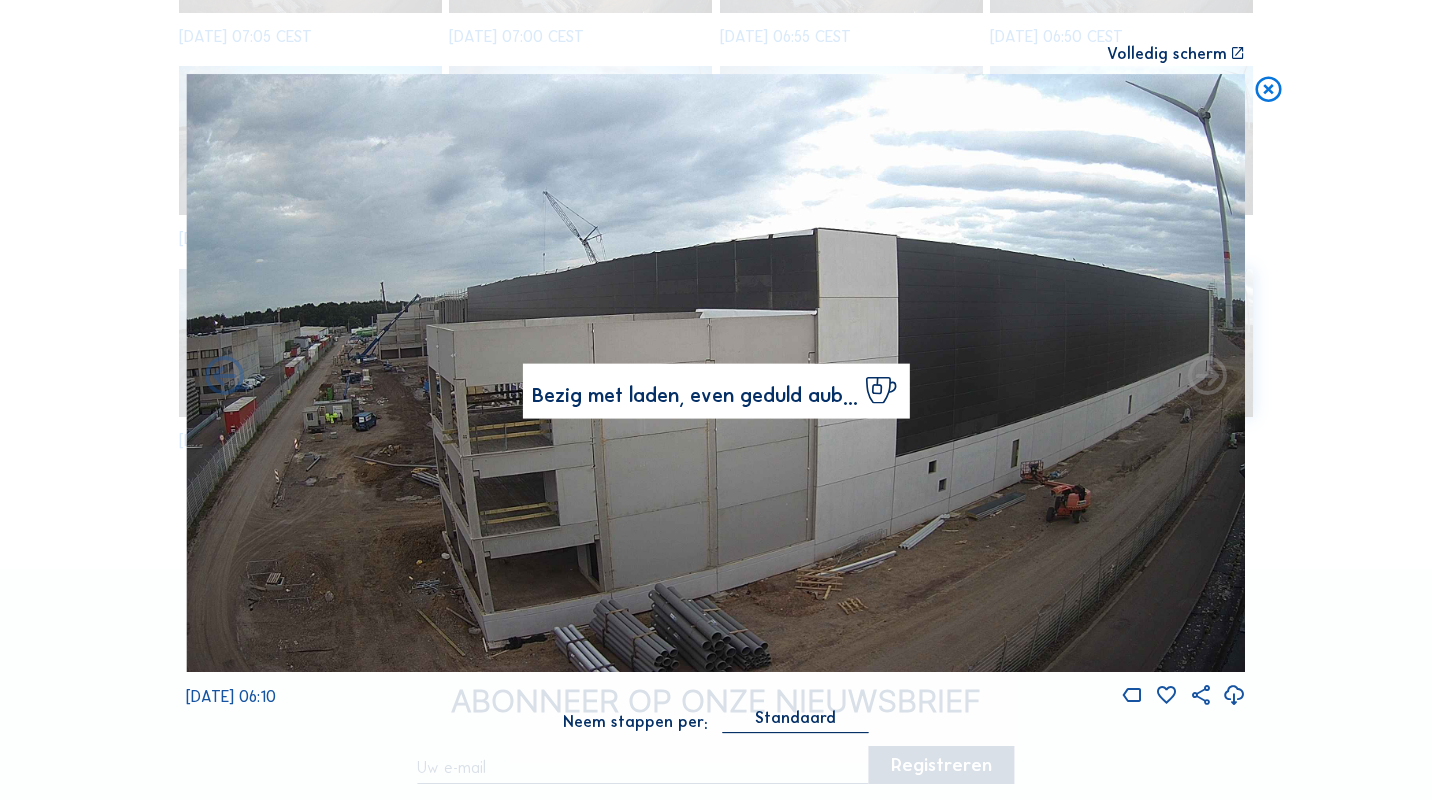 click at bounding box center [1268, 90] 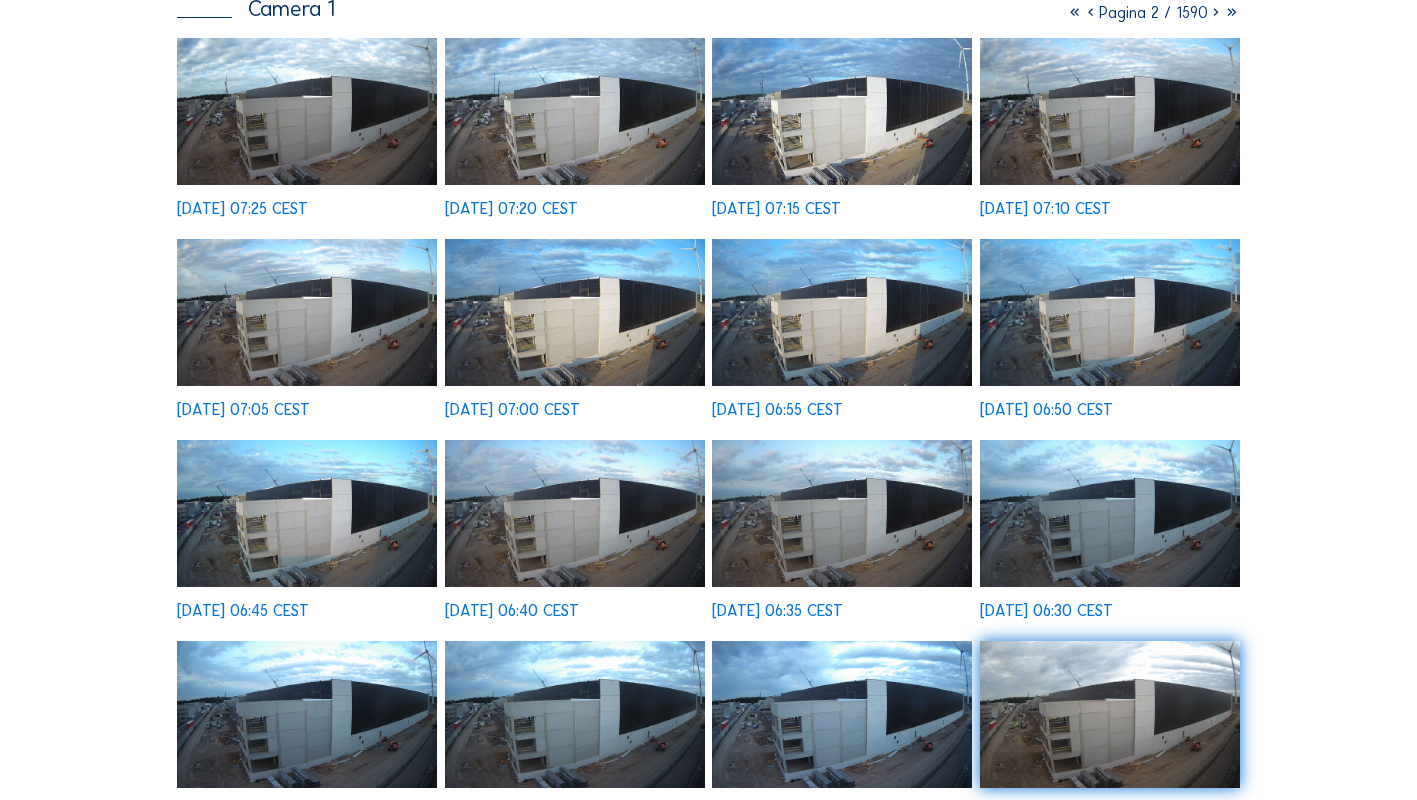 scroll, scrollTop: 0, scrollLeft: 0, axis: both 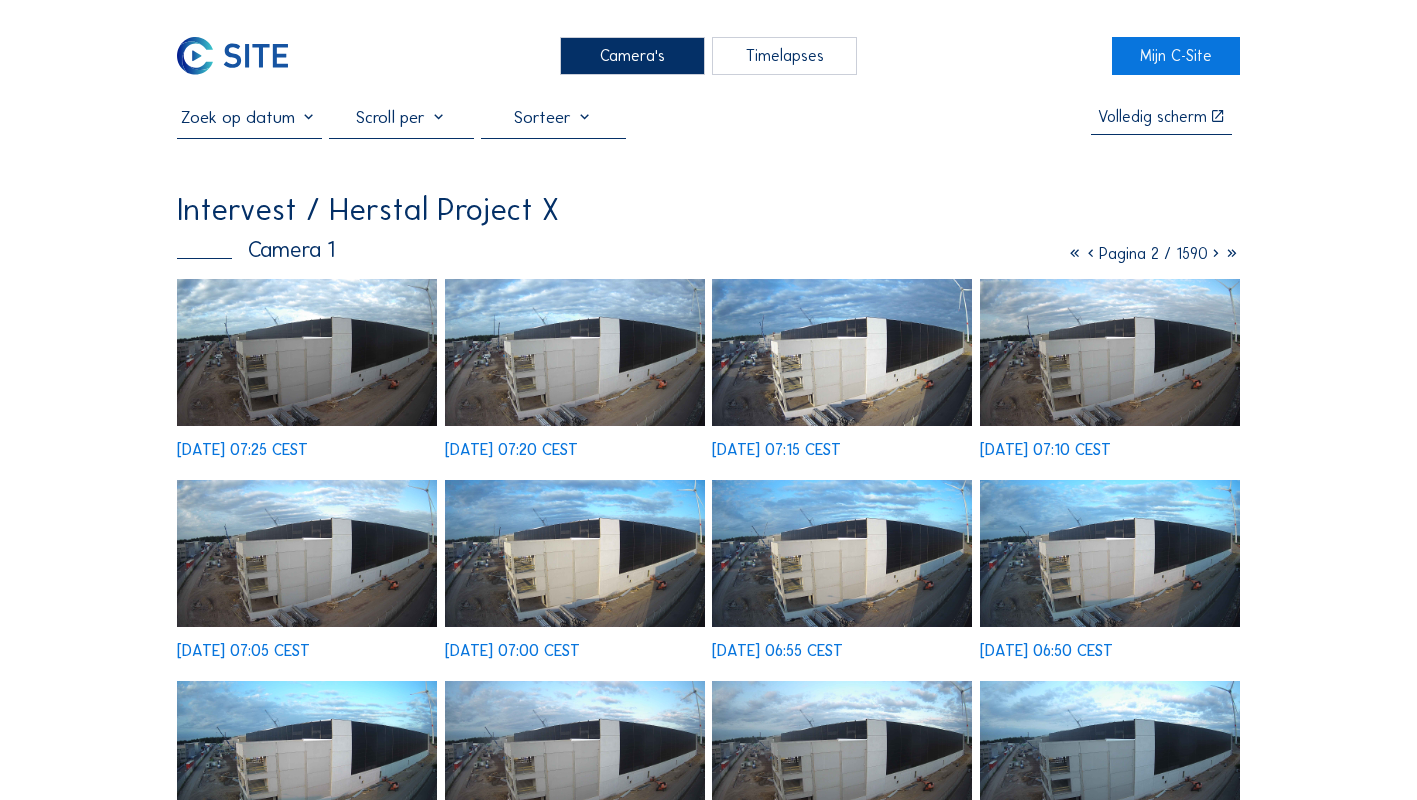 click at bounding box center [1216, 253] 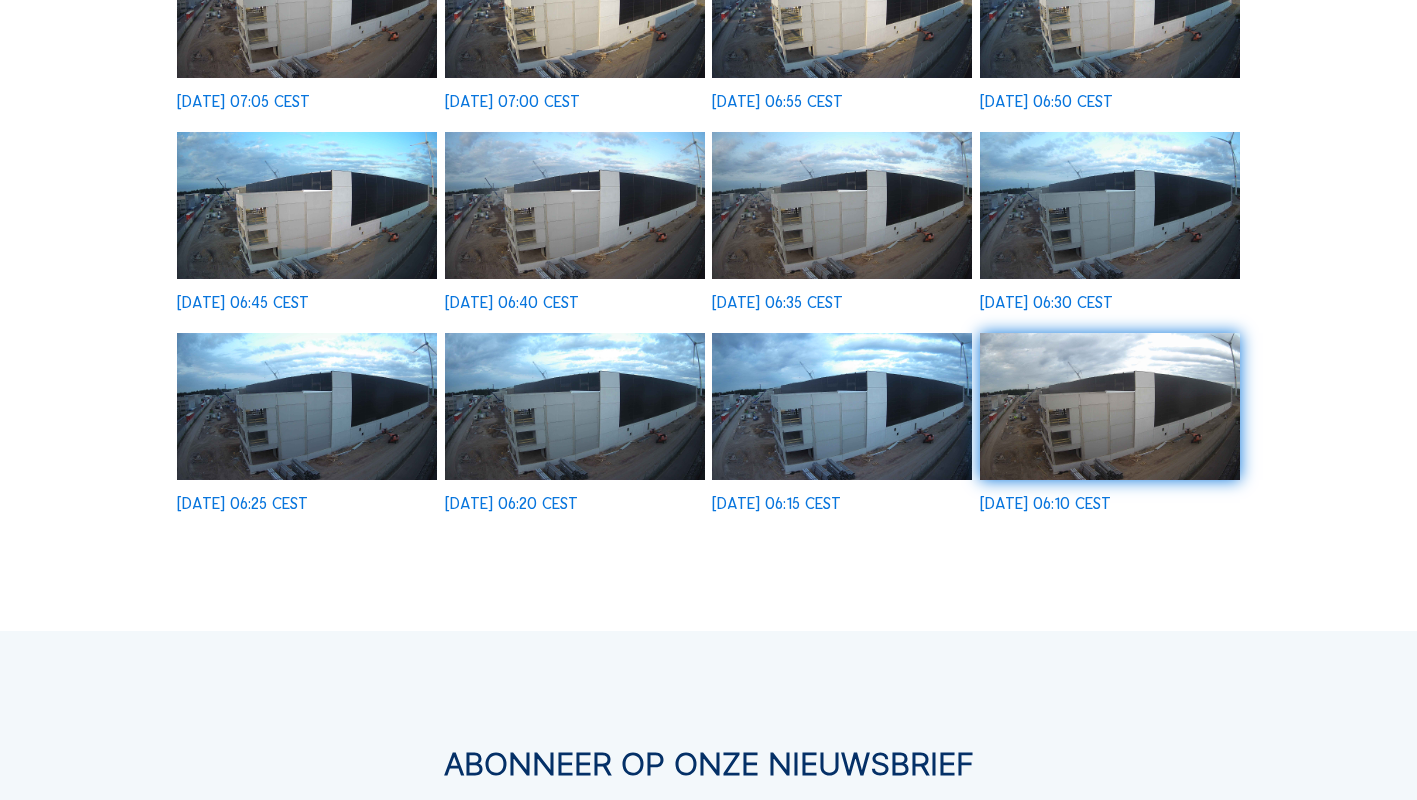 scroll, scrollTop: 600, scrollLeft: 0, axis: vertical 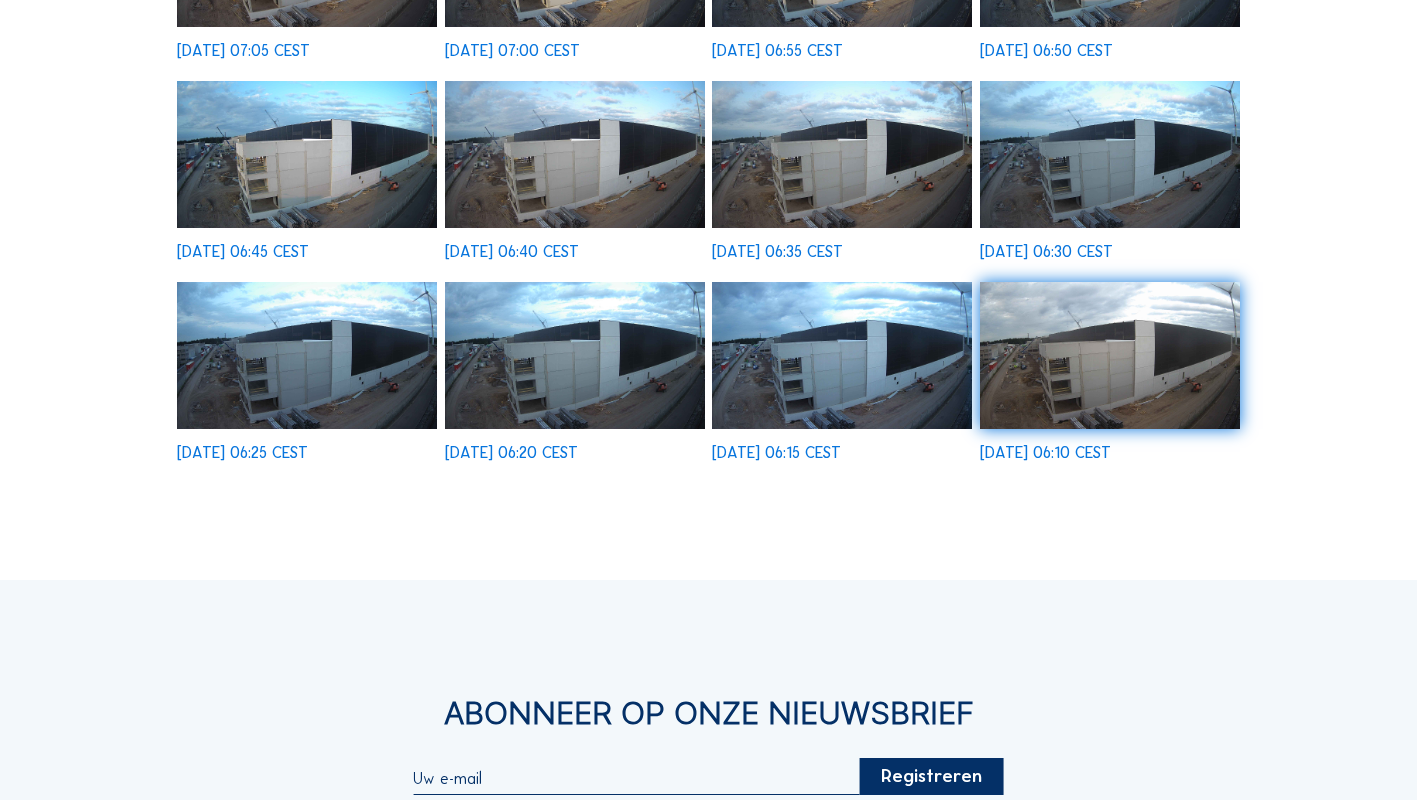click at bounding box center [1110, 355] 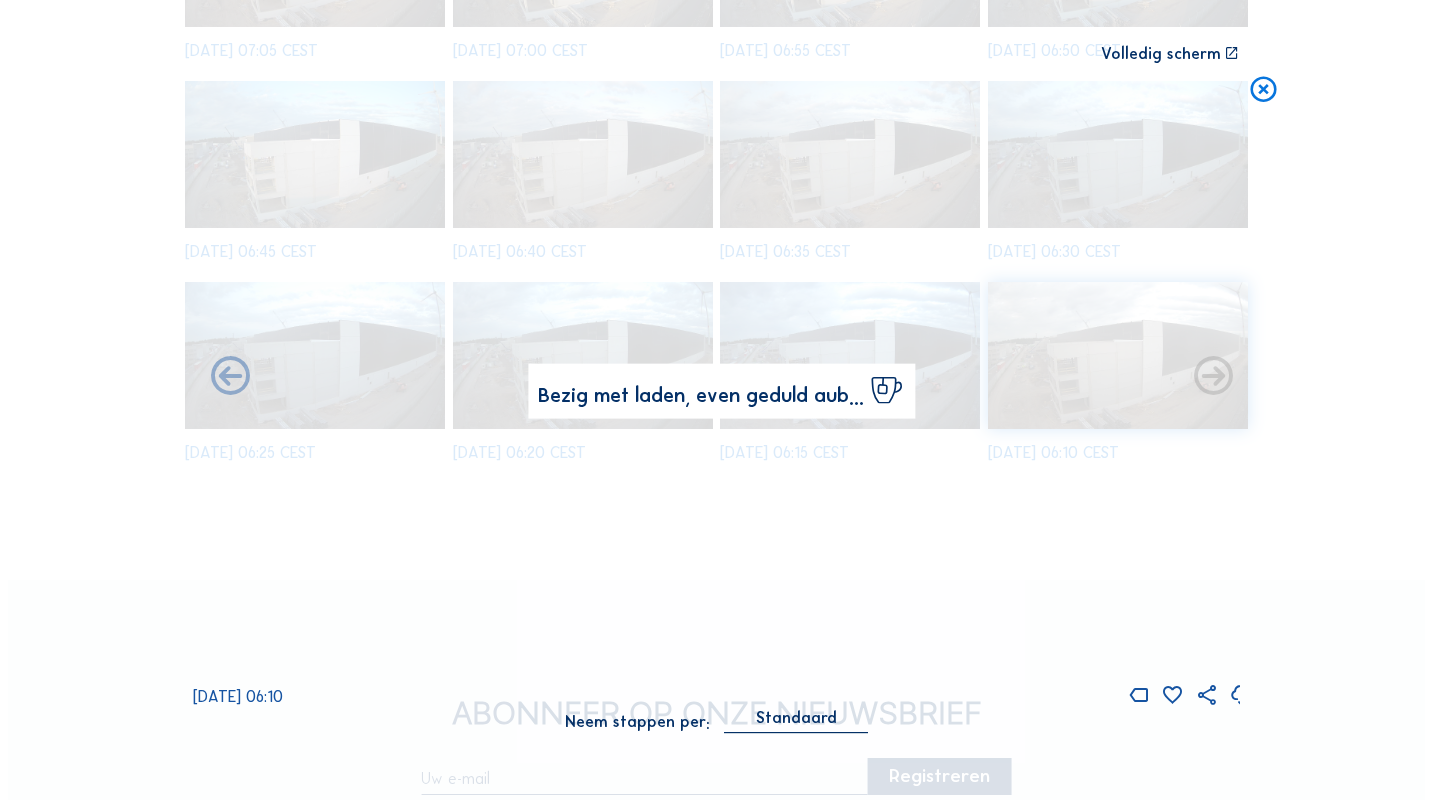 scroll, scrollTop: 602, scrollLeft: 0, axis: vertical 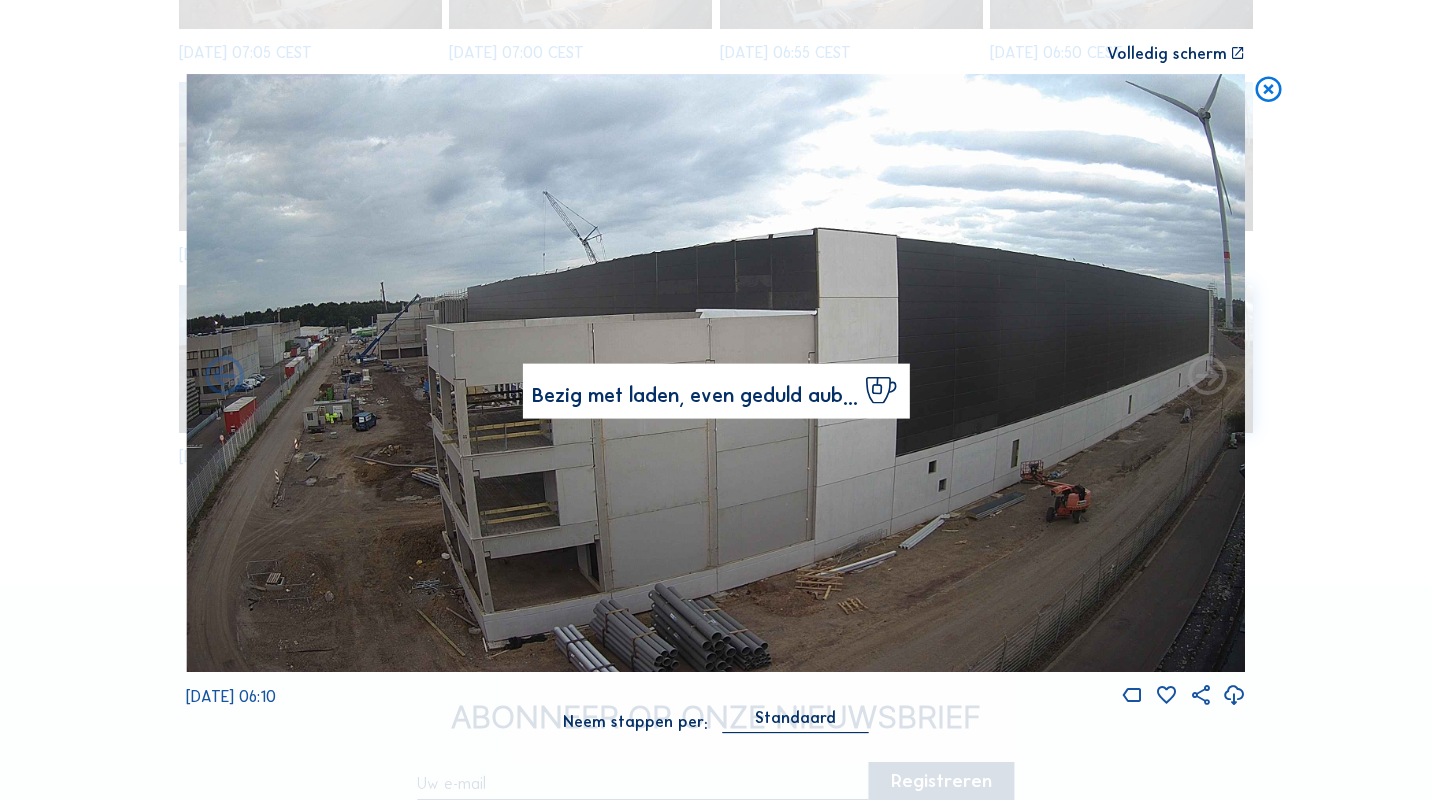 click at bounding box center (1268, 90) 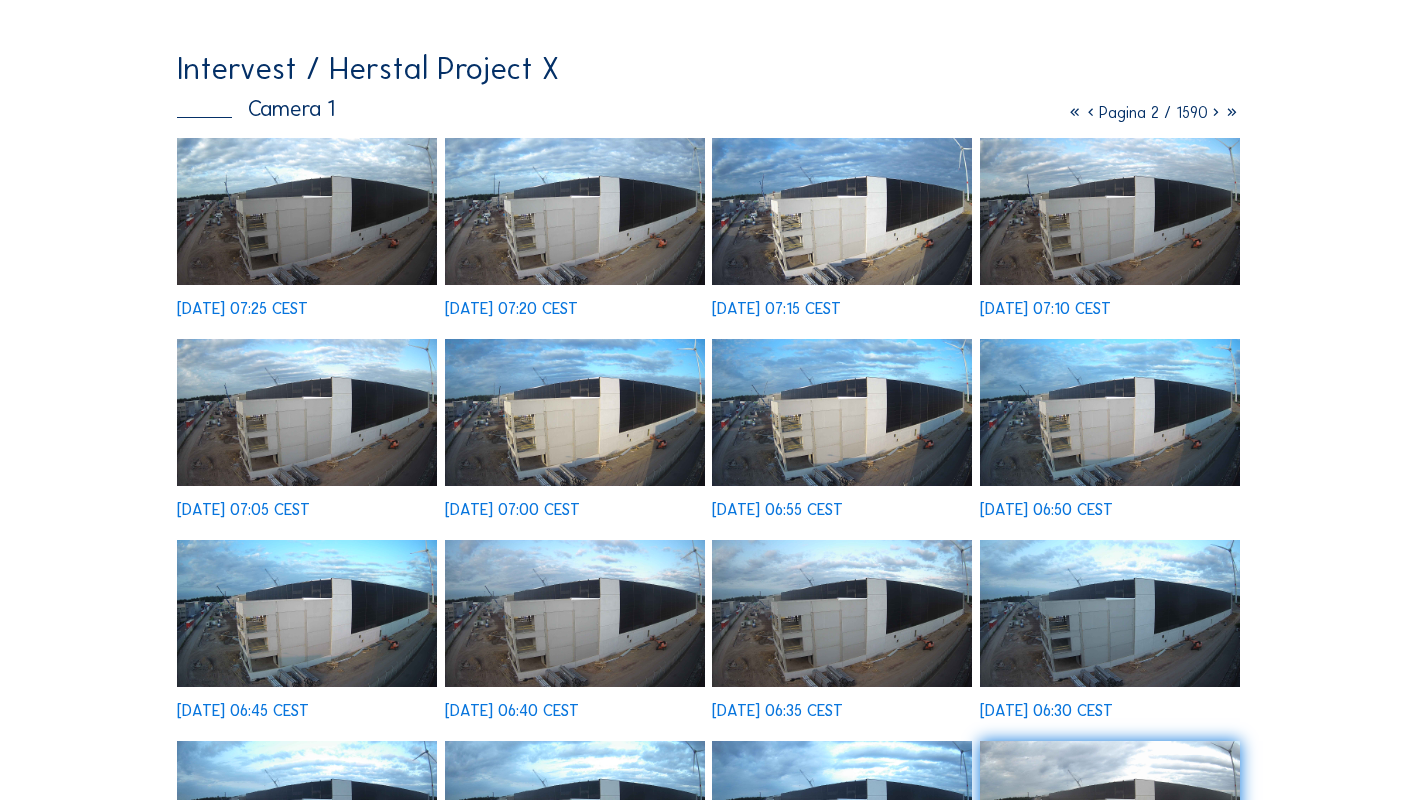 scroll, scrollTop: 0, scrollLeft: 0, axis: both 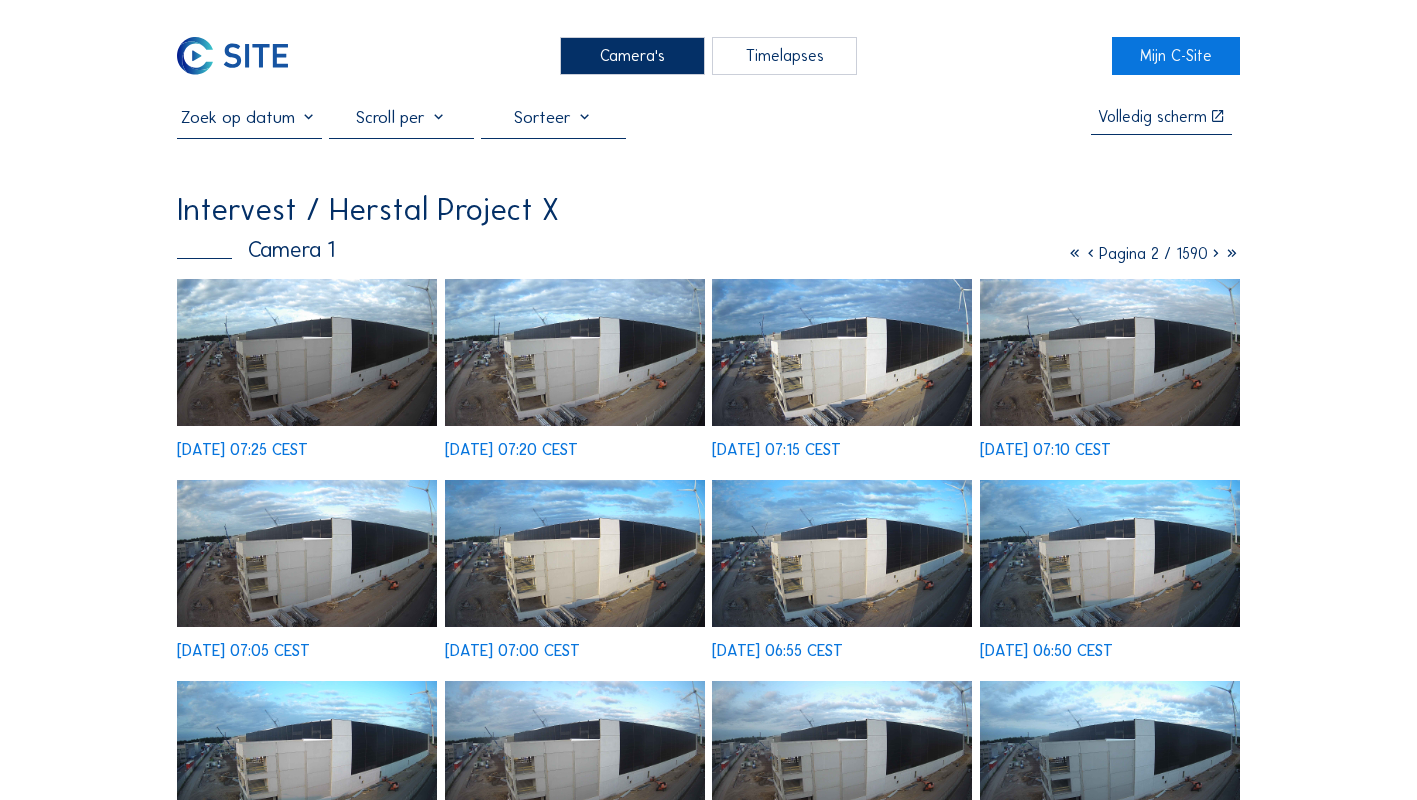 click at bounding box center (1216, 253) 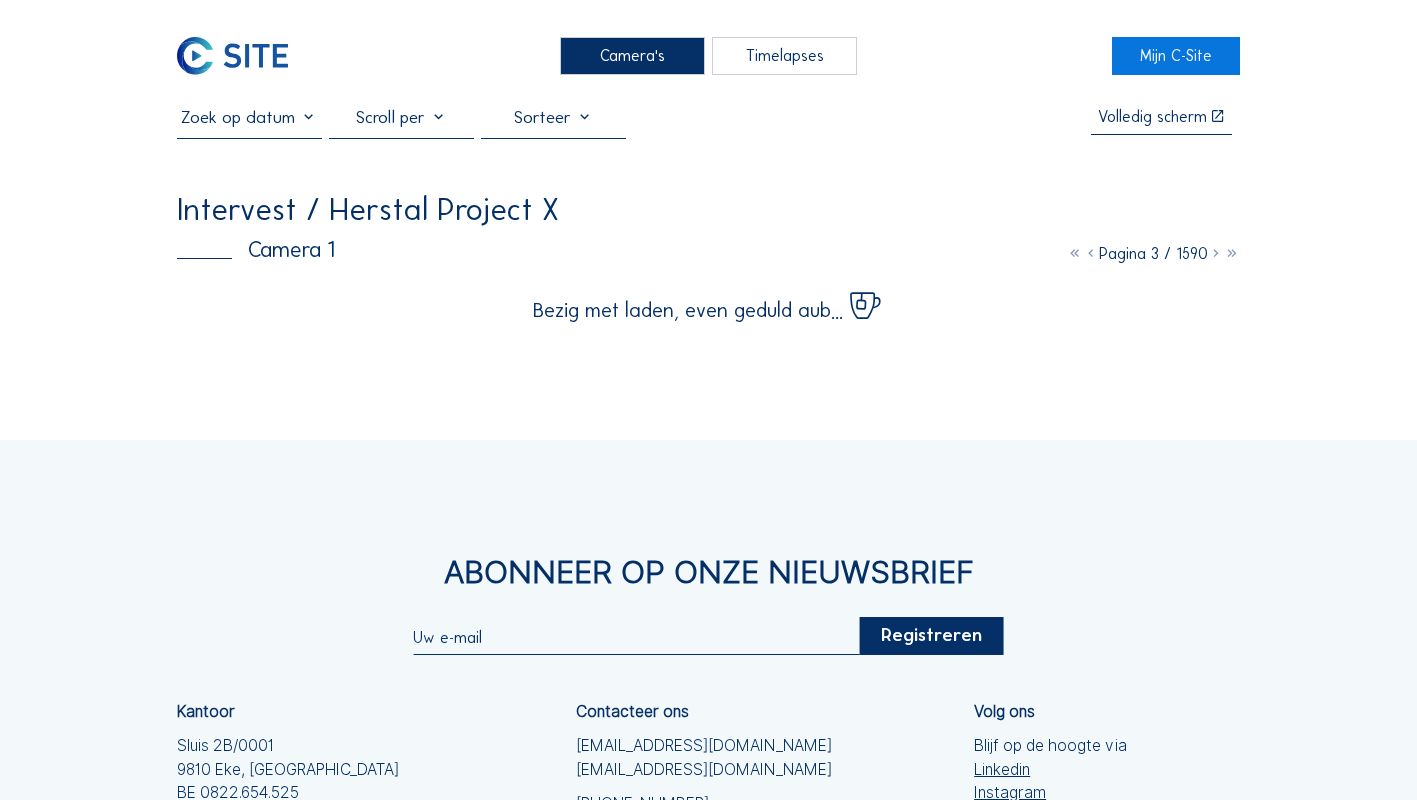 click at bounding box center (1216, 253) 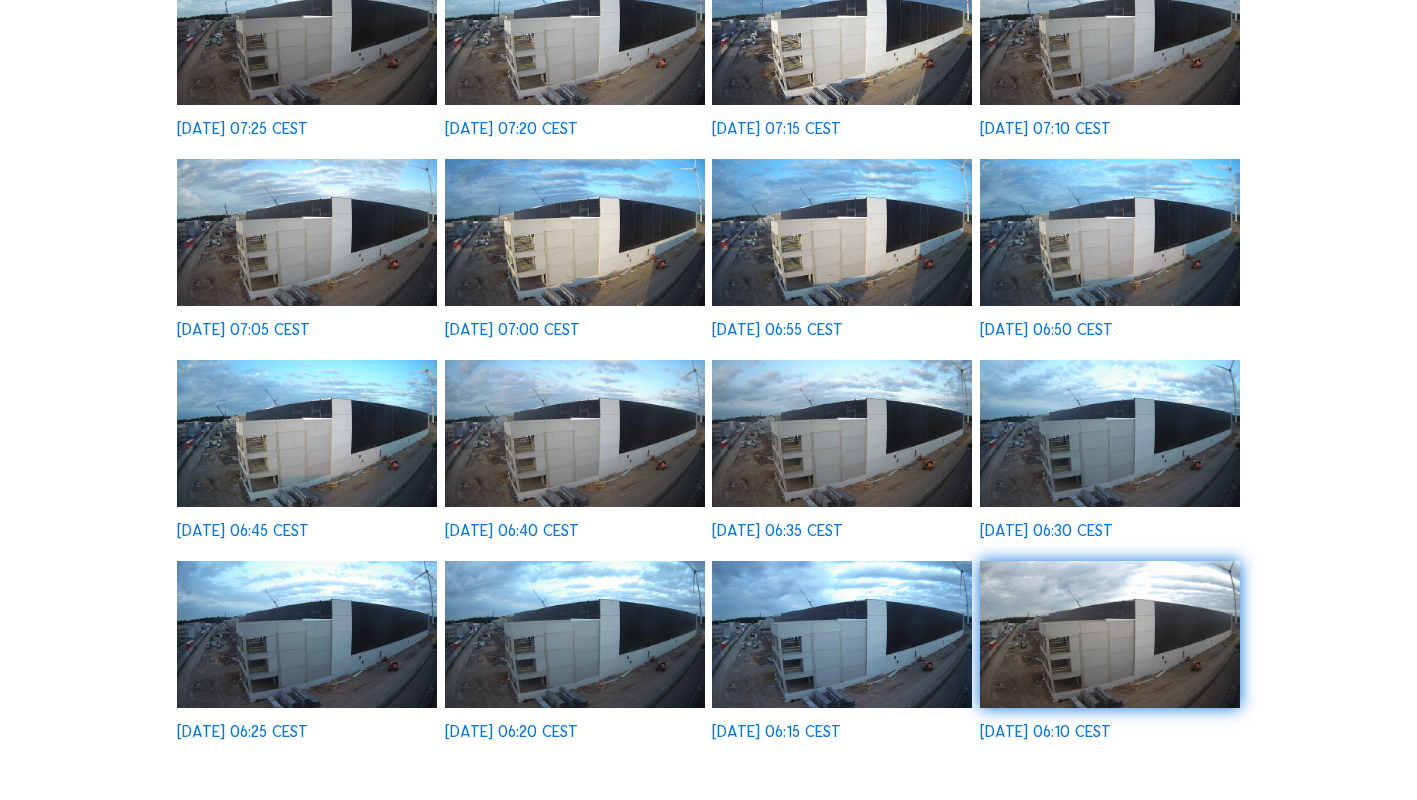 scroll, scrollTop: 0, scrollLeft: 0, axis: both 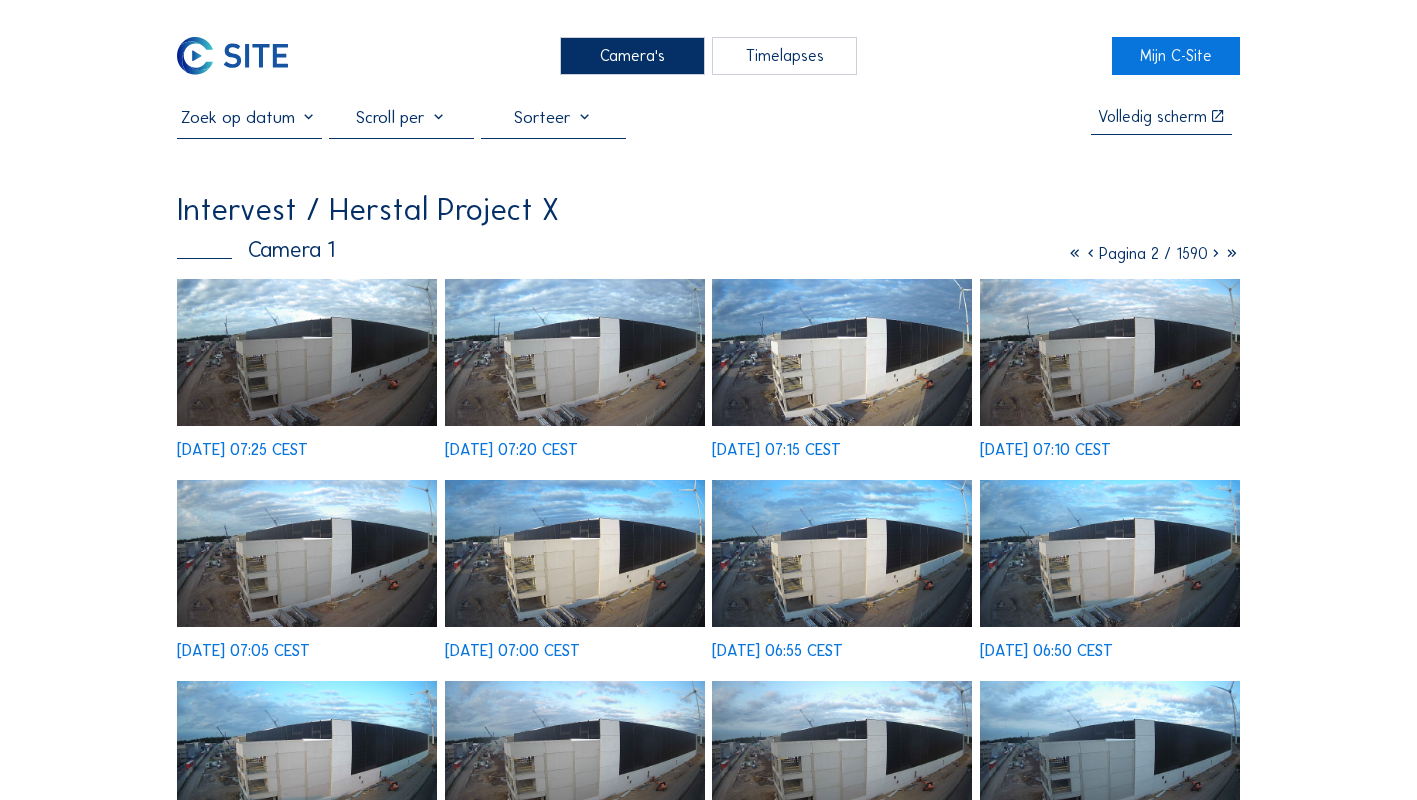 click on "Camera's   Timelapses  Mijn C-Site Volledig scherm Intervest / Herstal Project X Camera 1   Pagina 2 / 1590   [DATE] 07:25 CEST  [DATE] 07:20 CEST  [DATE] 07:15 CEST  [DATE] 07:10 CEST  [DATE] 07:05 CEST  [DATE] 07:00 CEST  [DATE] 06:55 CEST  [DATE] 06:50 CEST  [DATE] 06:45 CEST  [DATE] 06:40 CEST  [DATE] 06:35 CEST  [DATE] 06:30 CEST  [DATE] 06:25 CEST  [DATE] 06:20 CEST  [DATE] 06:15 CEST  [DATE] 06:10 CEST  Abonneer op onze nieuwsbrief   Registreren   Kantoor   Sluis 2B/0001  9810 [GEOGRAPHIC_DATA], [GEOGRAPHIC_DATA]  BE 0822.654.525   Contacteer ons  [EMAIL_ADDRESS][DOMAIN_NAME] [EMAIL_ADDRESS][DOMAIN_NAME]  [PHONE_NUMBER]   Volg ons   Blijf op de hoogte via  Linkedin Instagram Copyright © C-SITE 2023  Algemene voorwaarden   Privacybeleid   Cookie Beleid  Vragen over ons platform? Wij begeleiden u graag. Contacteer ons op  [EMAIL_ADDRESS][DOMAIN_NAME] of  [PHONE_NUMBER]" at bounding box center (708, 906) 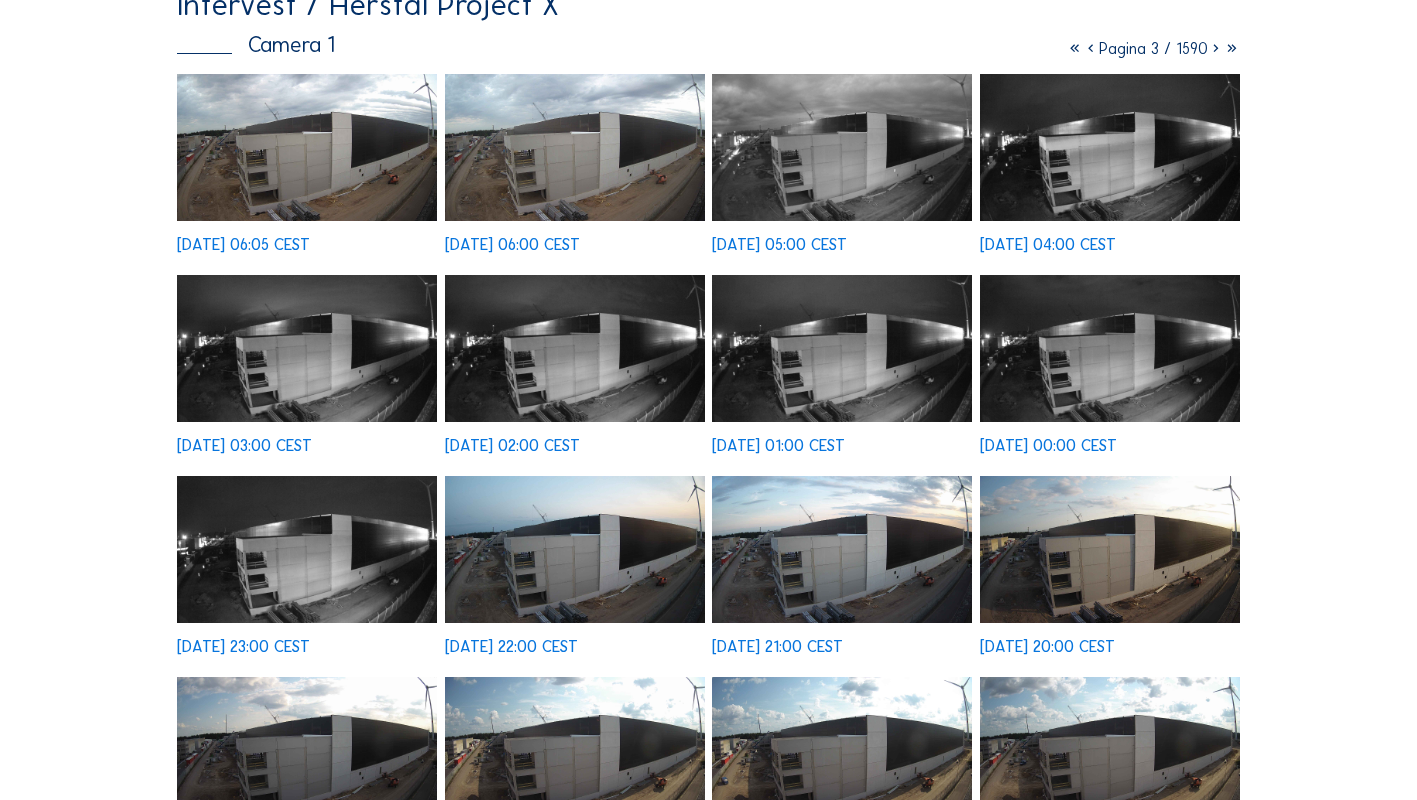 scroll, scrollTop: 0, scrollLeft: 0, axis: both 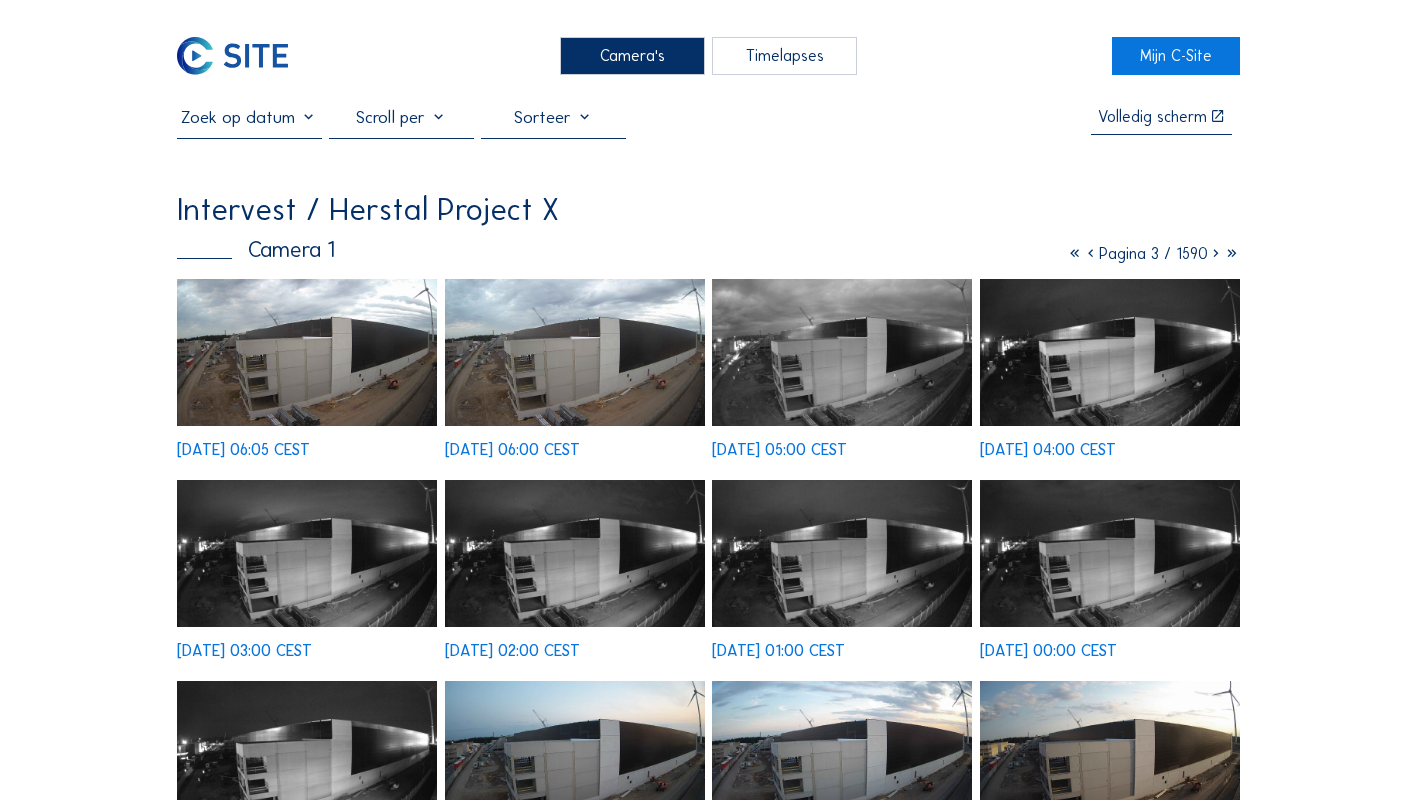 click at bounding box center [1216, 253] 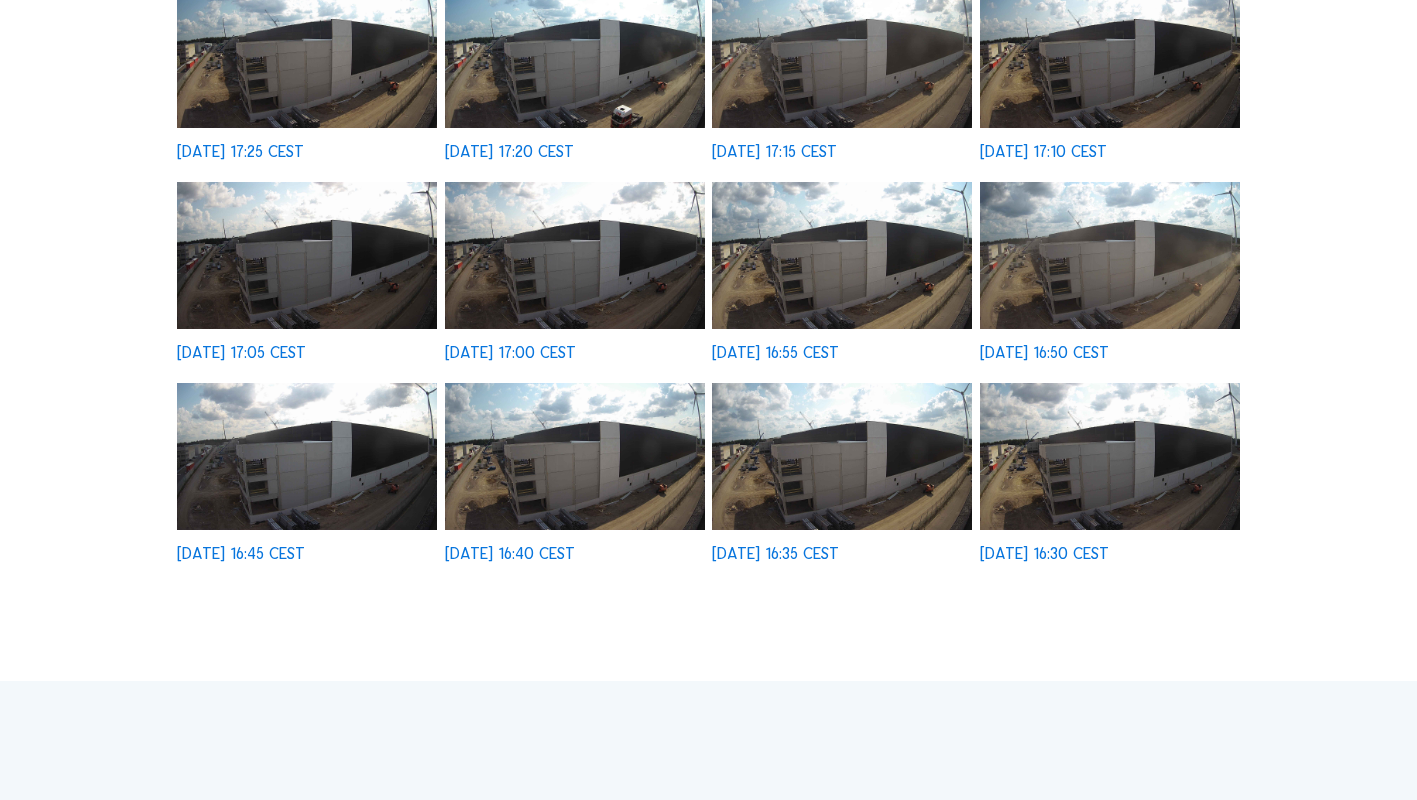 scroll, scrollTop: 500, scrollLeft: 0, axis: vertical 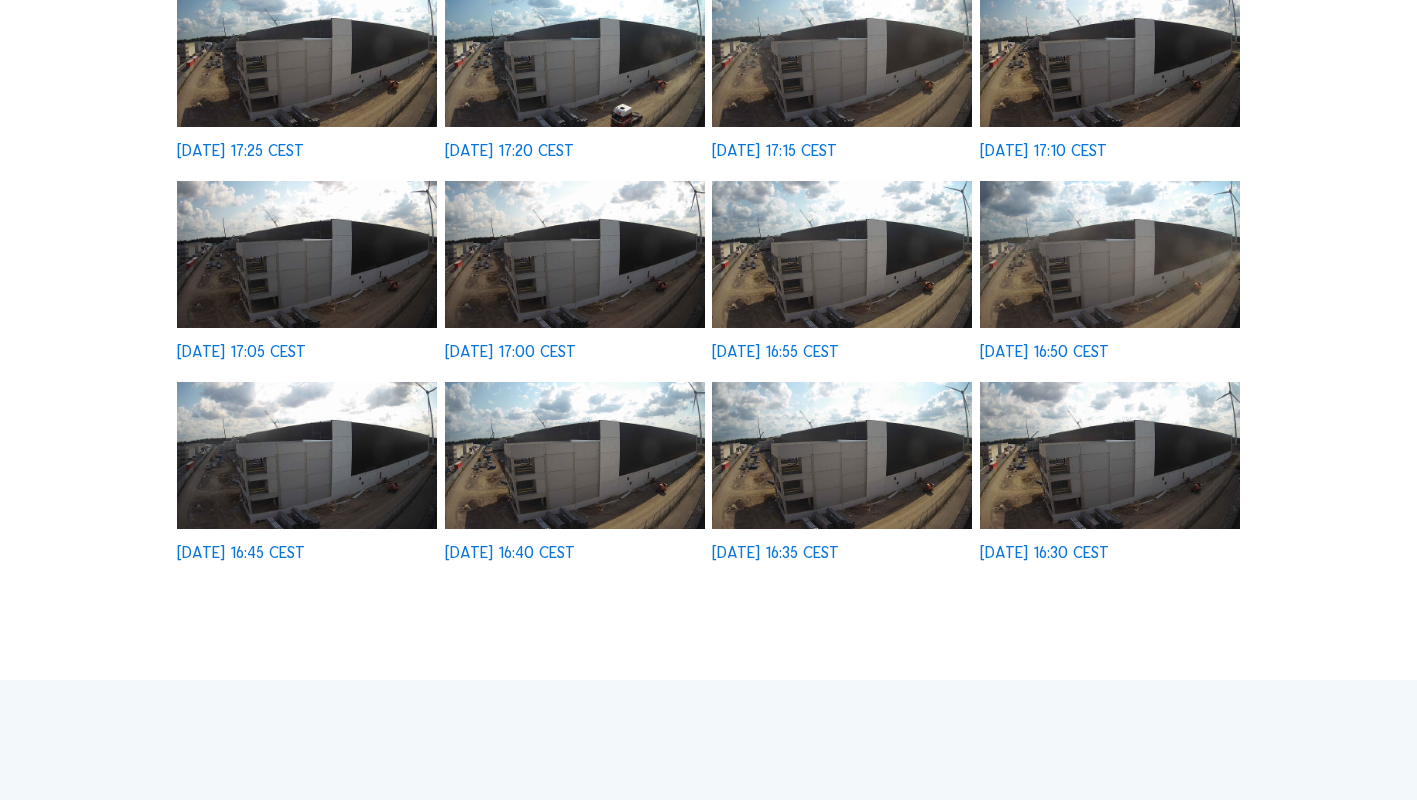 click at bounding box center [1110, 455] 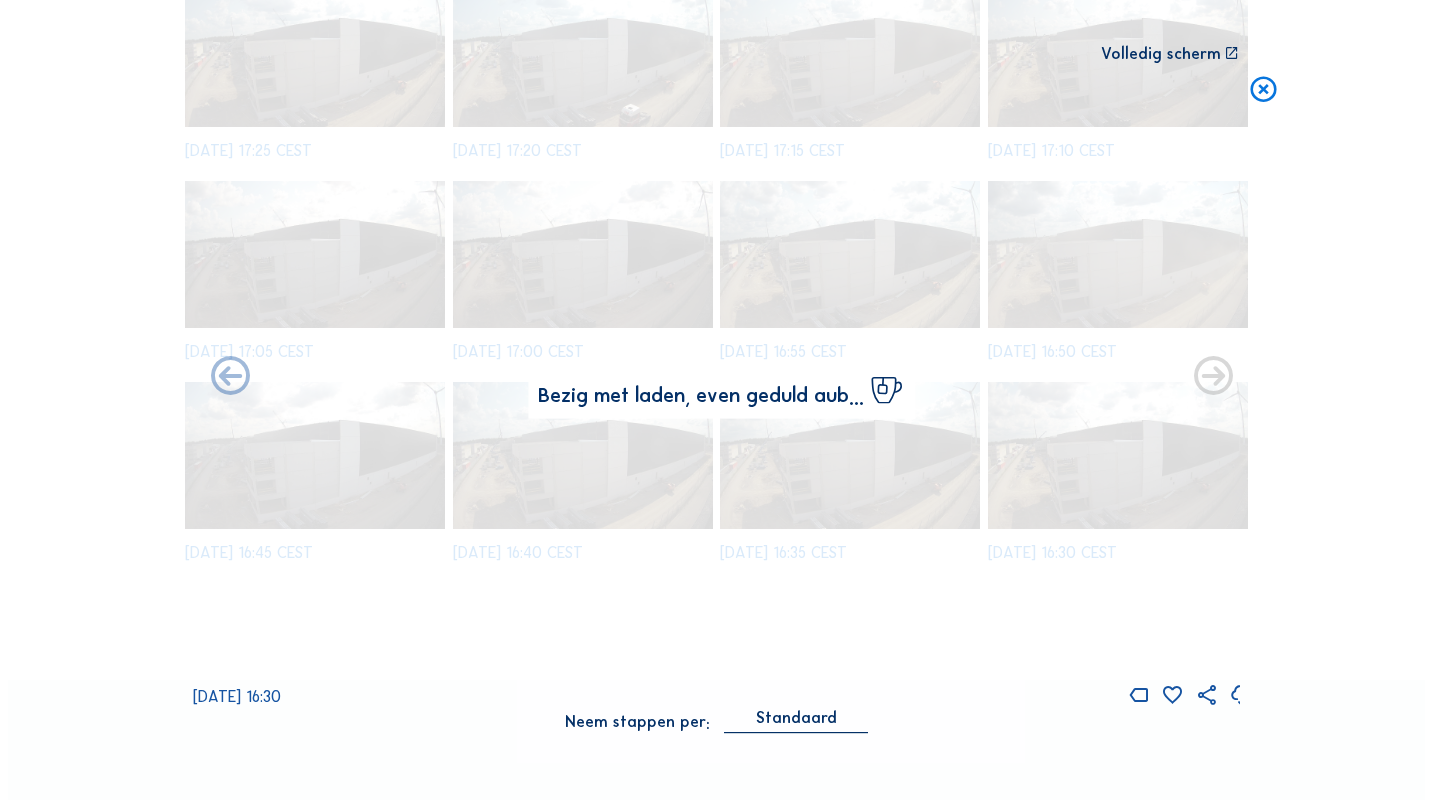 scroll, scrollTop: 502, scrollLeft: 0, axis: vertical 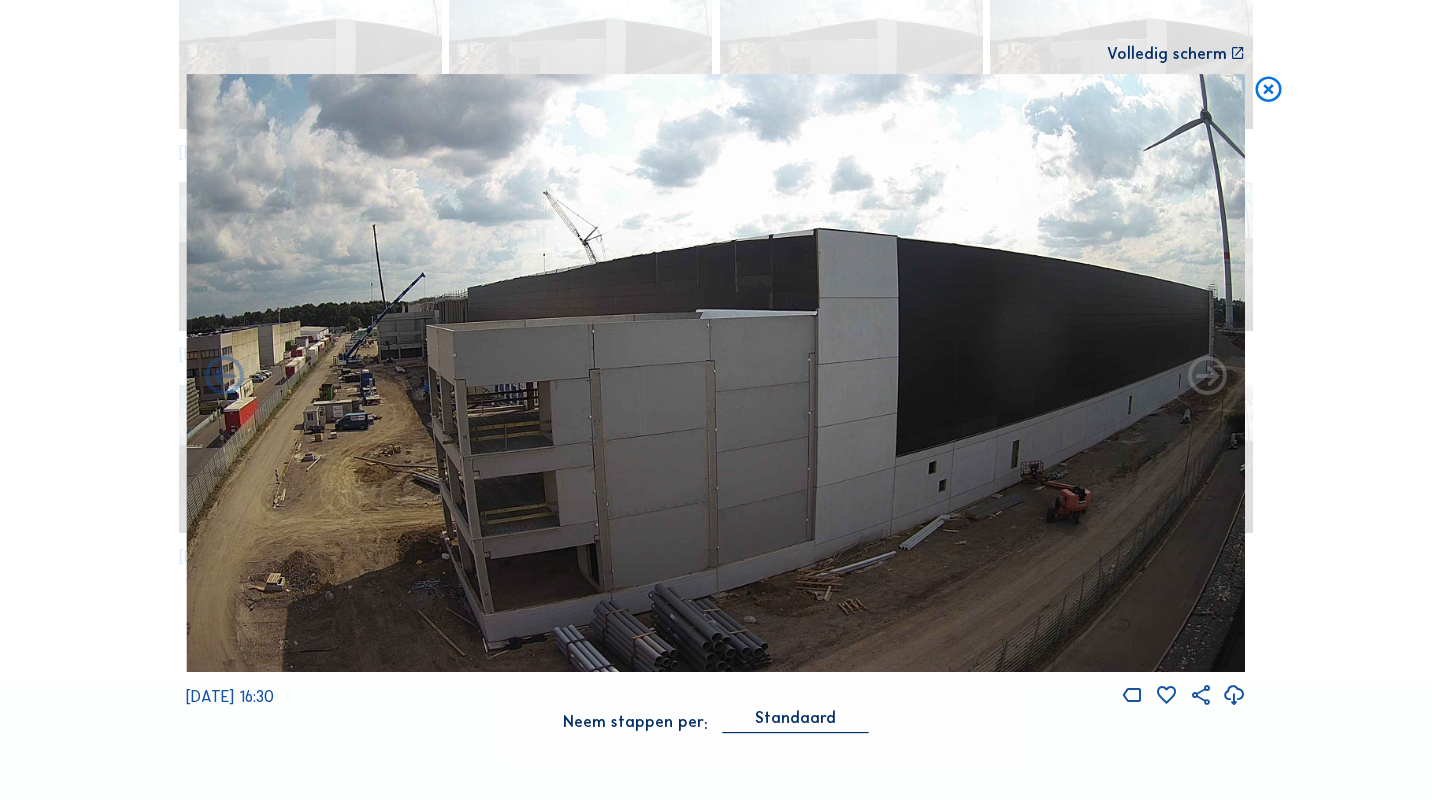 click at bounding box center (715, 373) 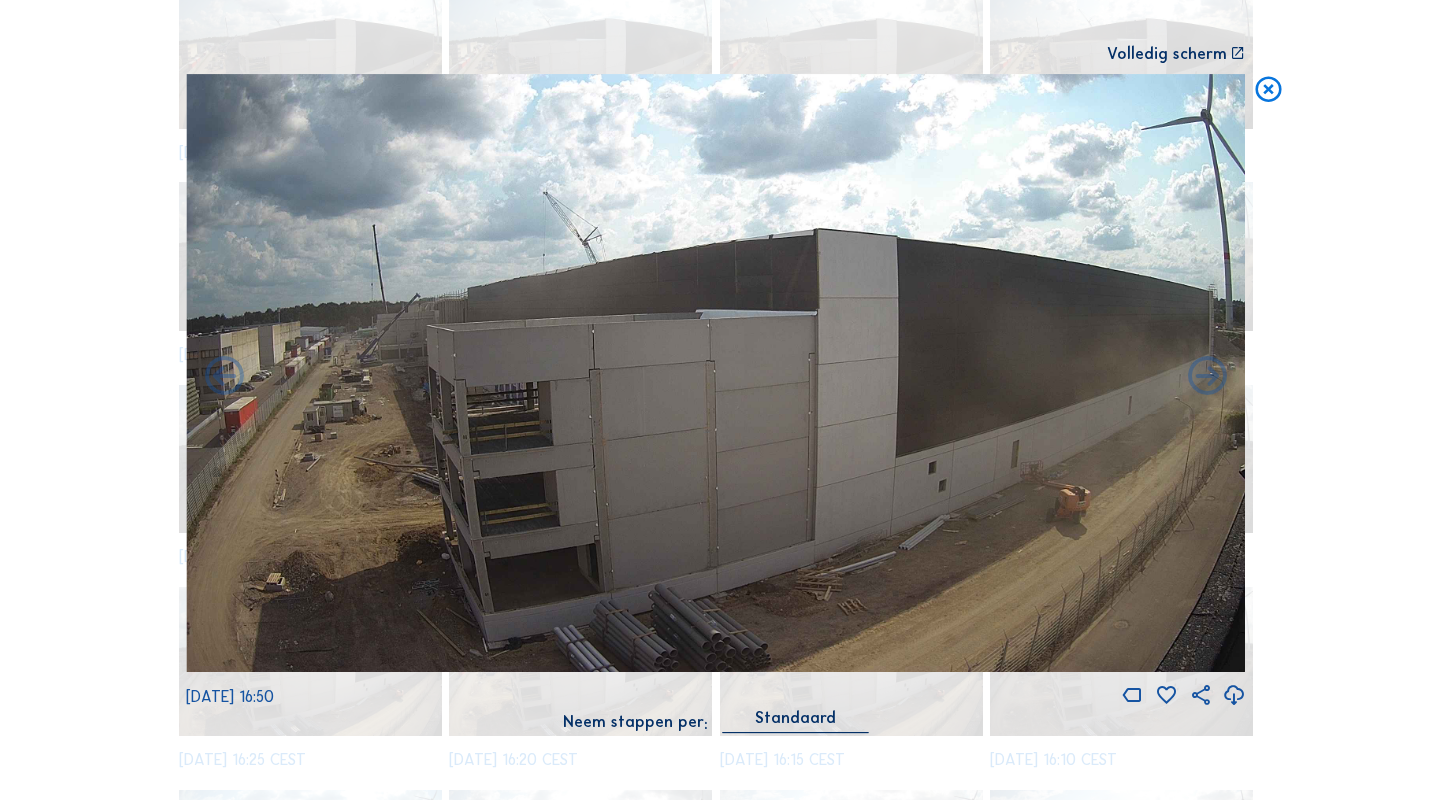 click on "Volledig scherm" at bounding box center (1167, 54) 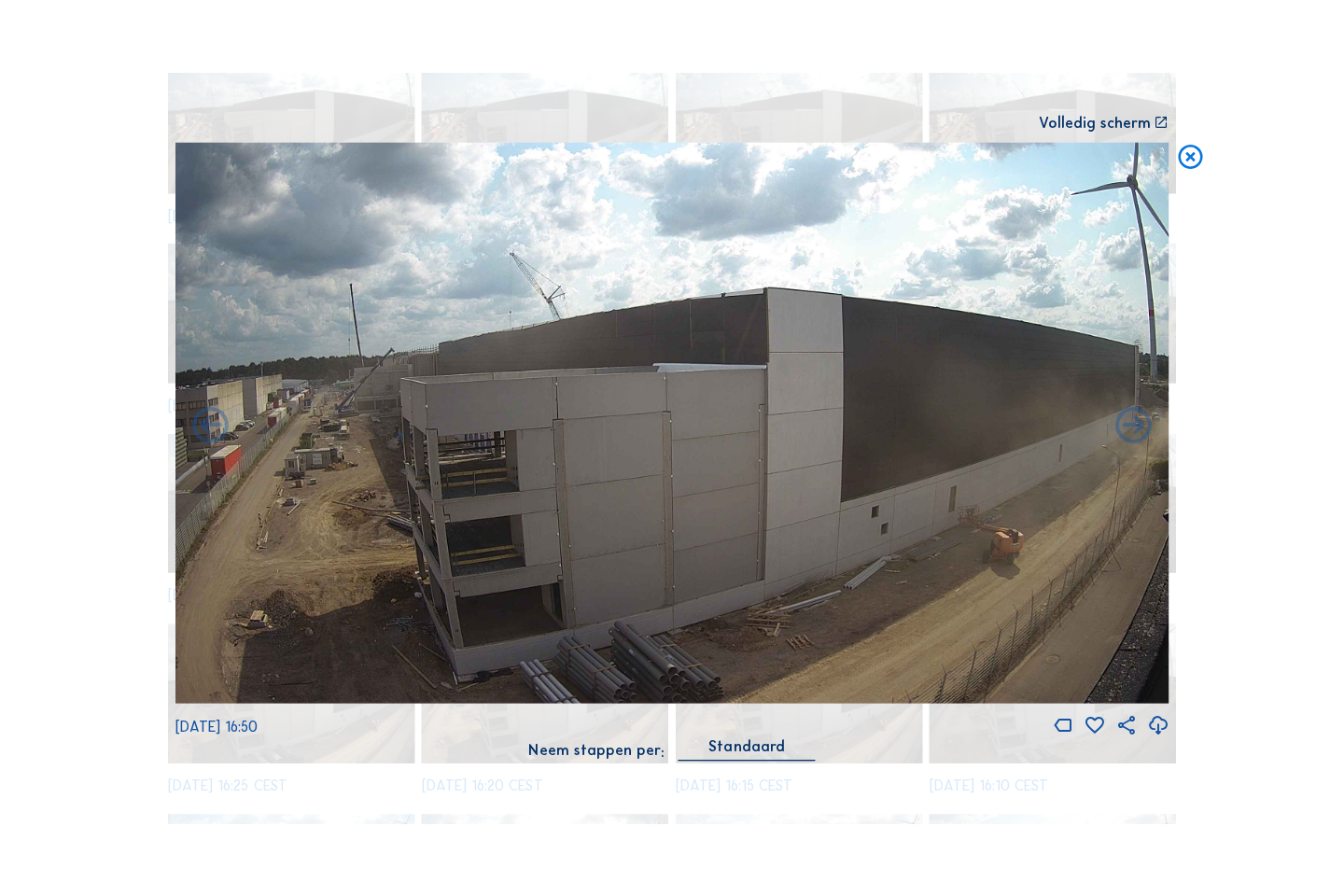 scroll, scrollTop: 318, scrollLeft: 0, axis: vertical 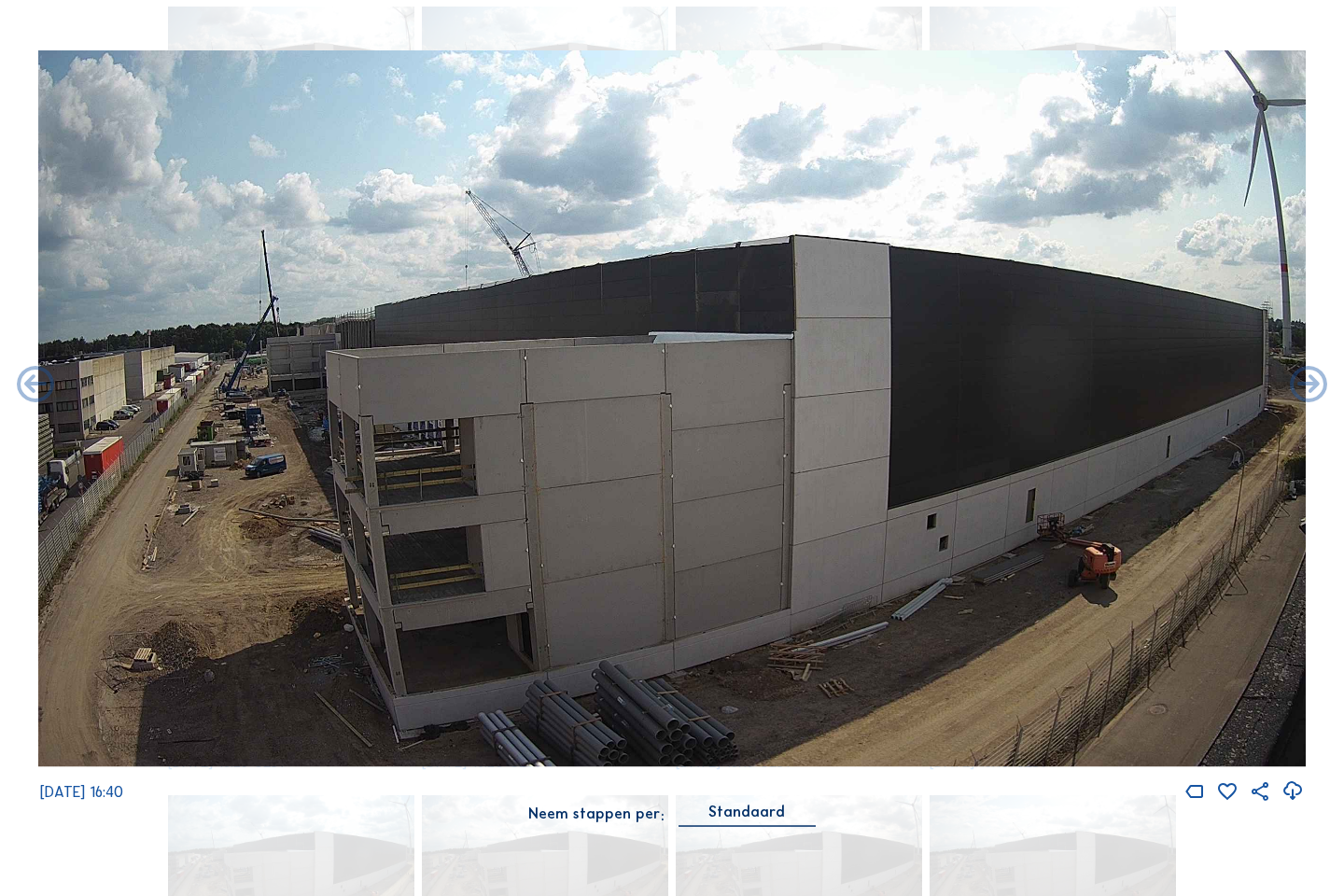 click at bounding box center (35, 386) 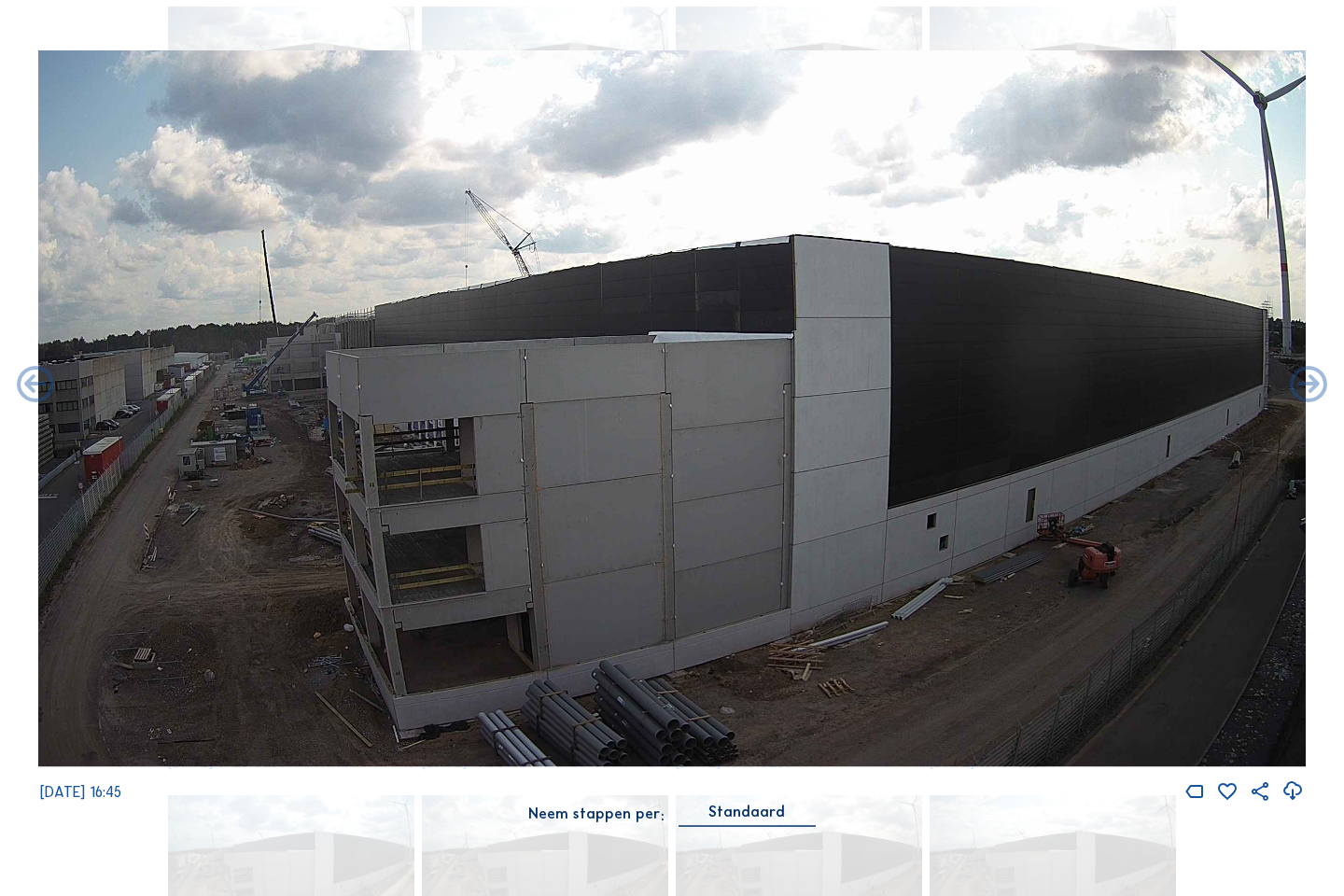click at bounding box center [35, 386] 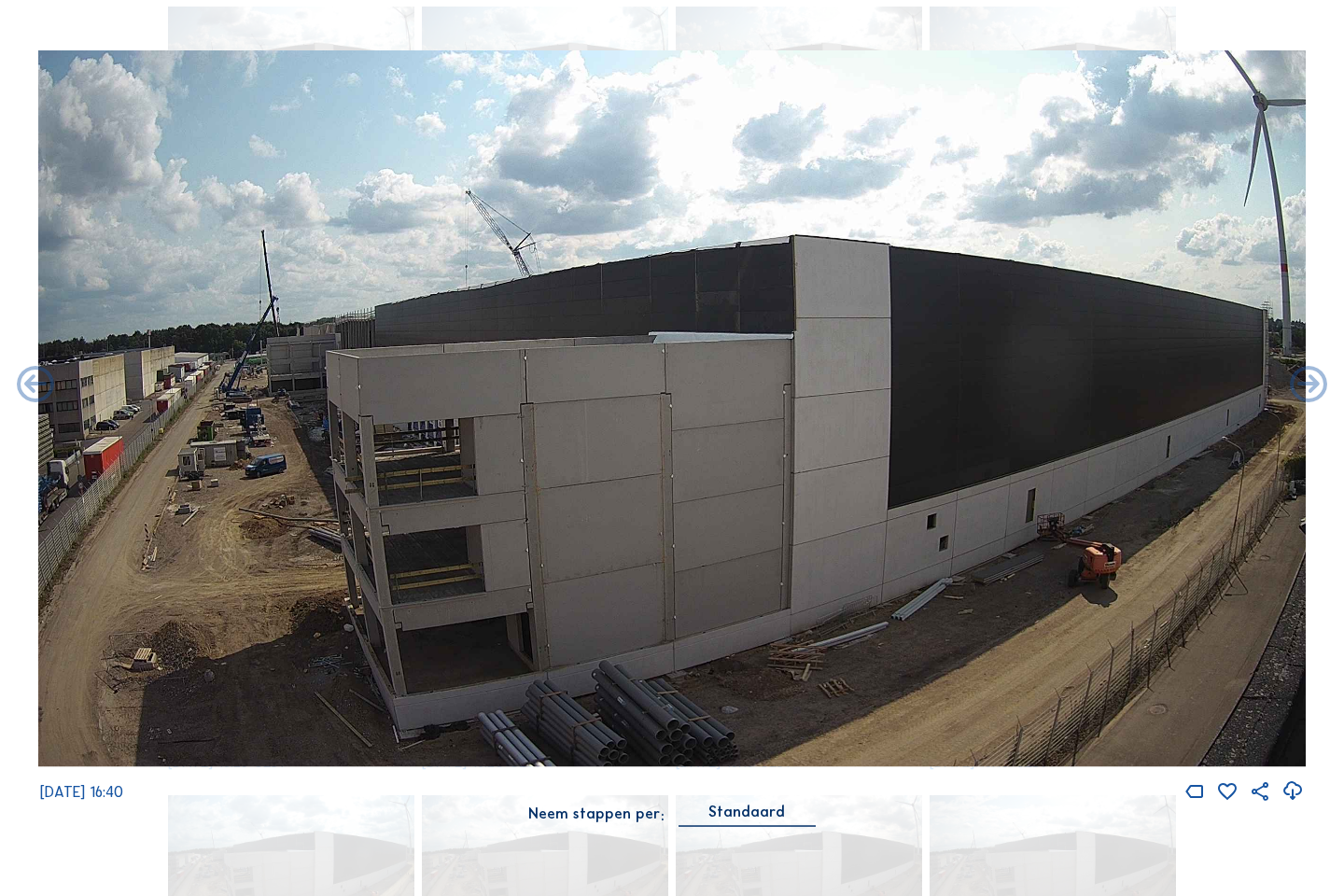 click at bounding box center (35, 386) 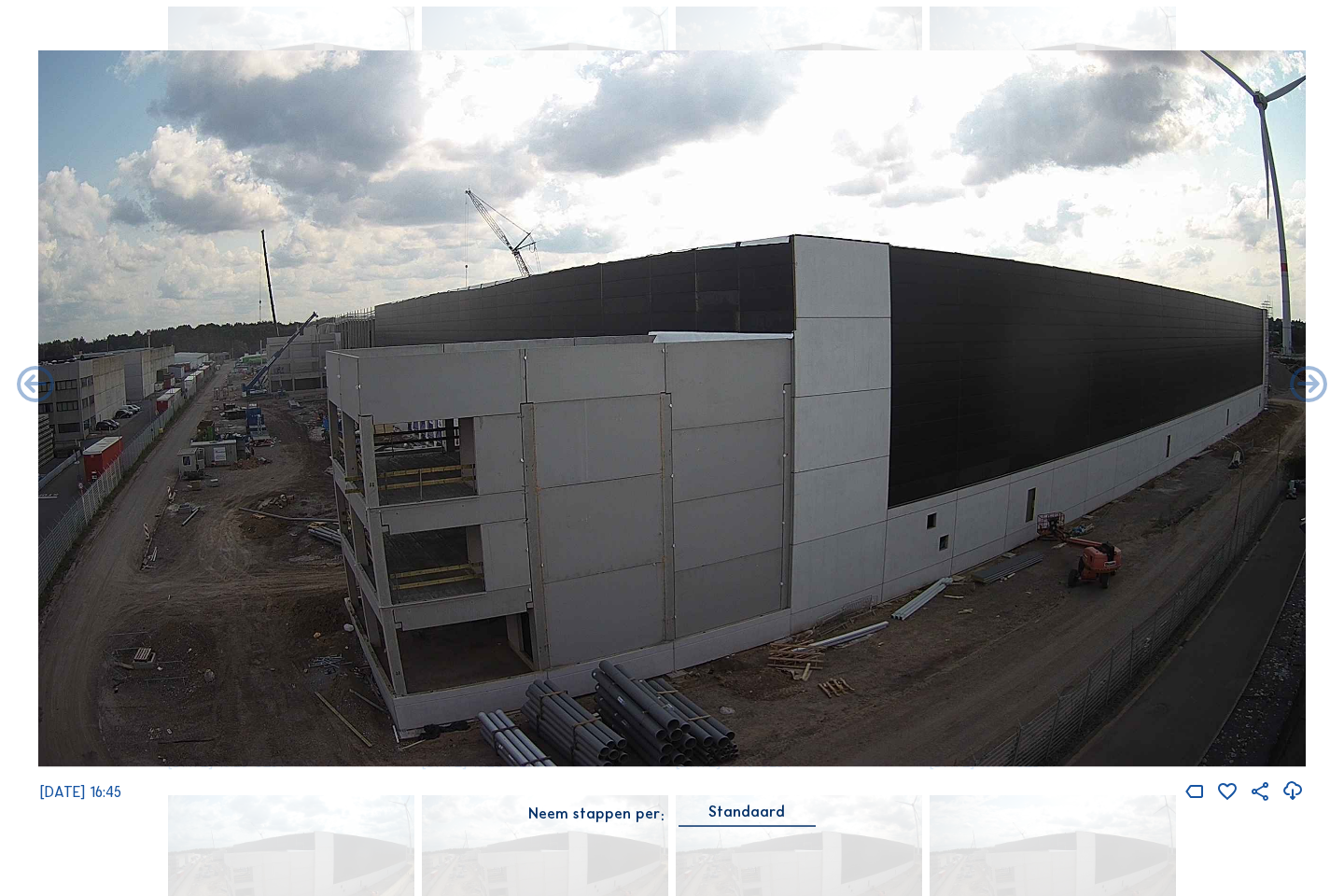 click at bounding box center [35, 386] 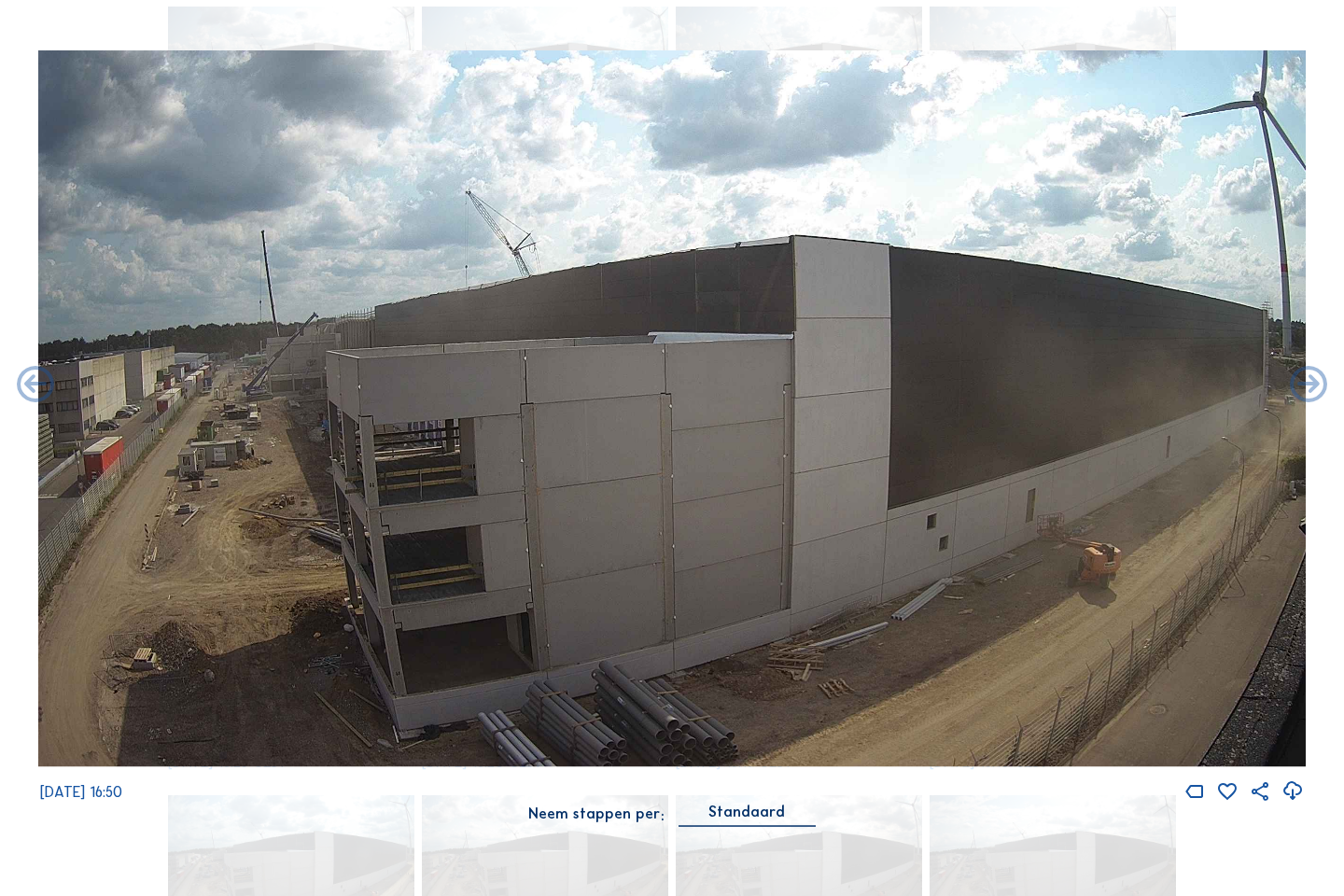 click at bounding box center [35, 386] 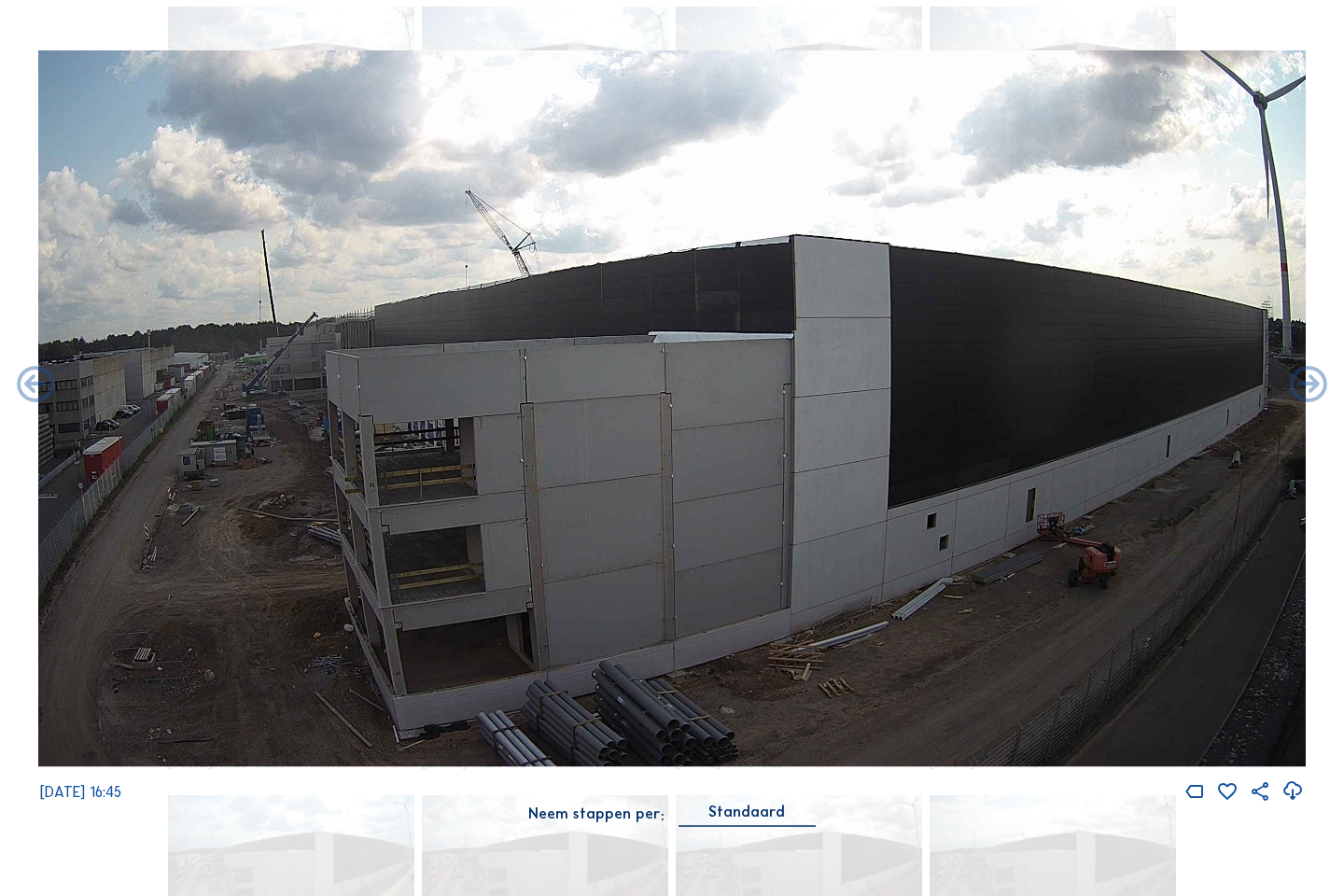 click at bounding box center [35, 386] 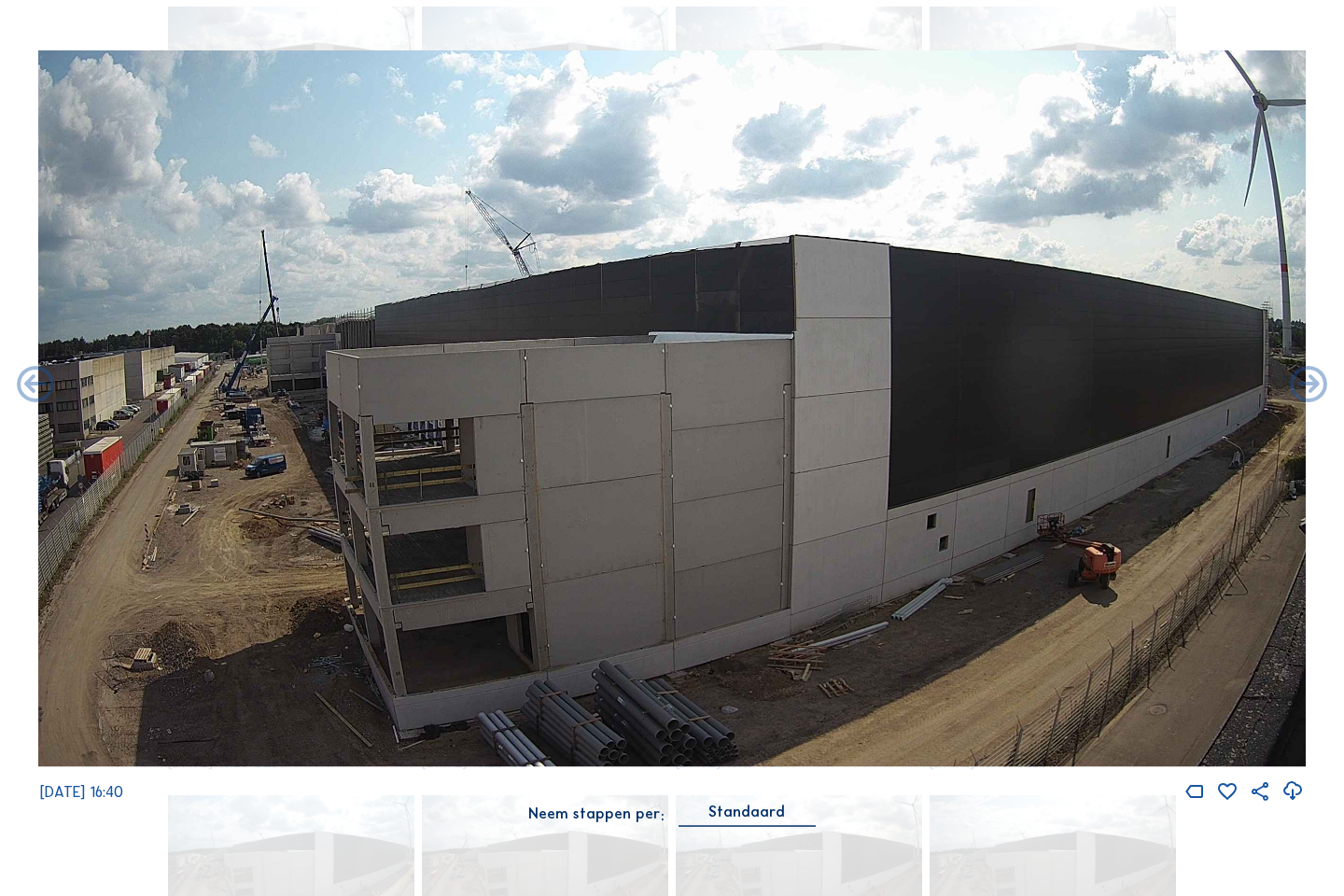 click at bounding box center (35, 386) 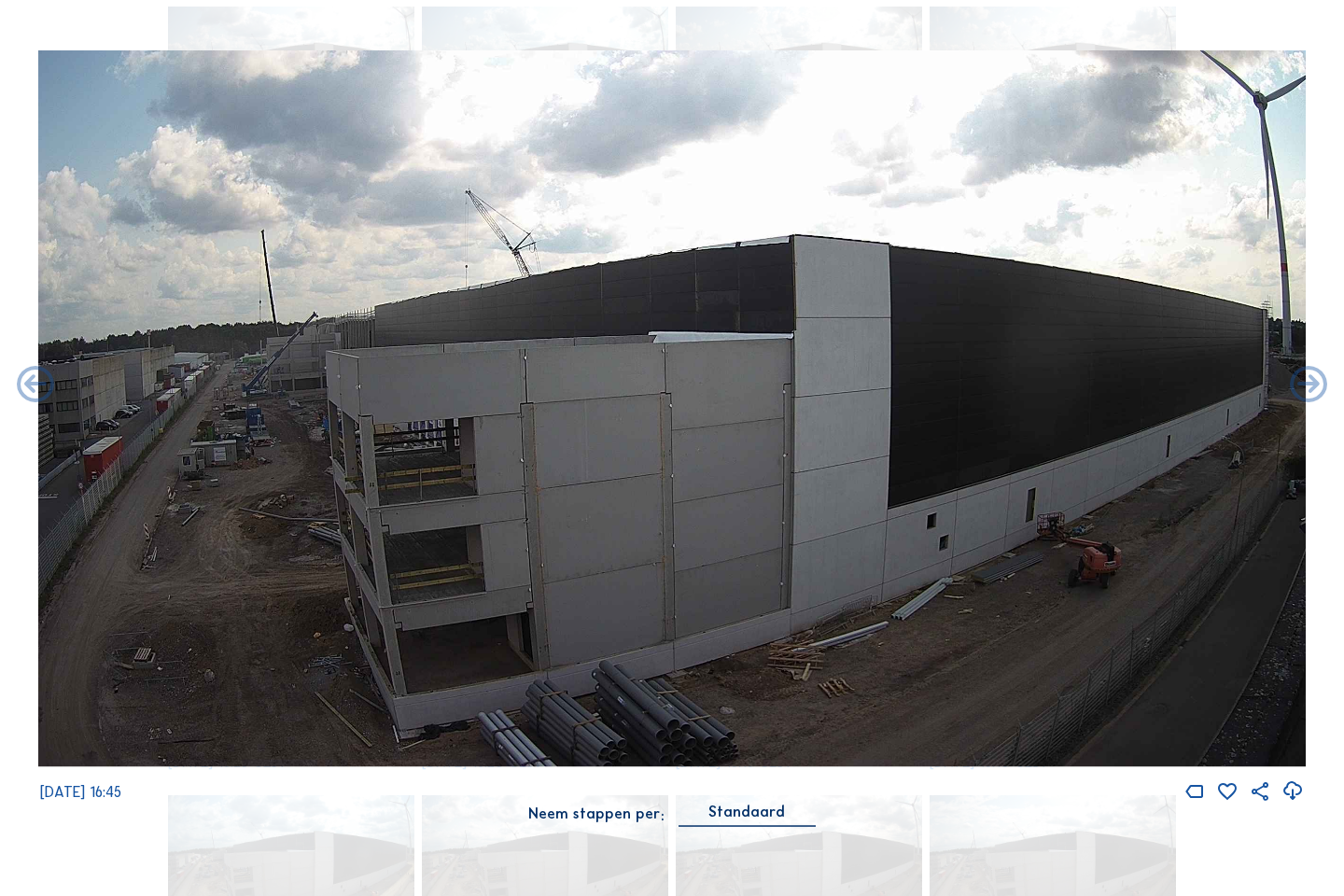click at bounding box center (35, 386) 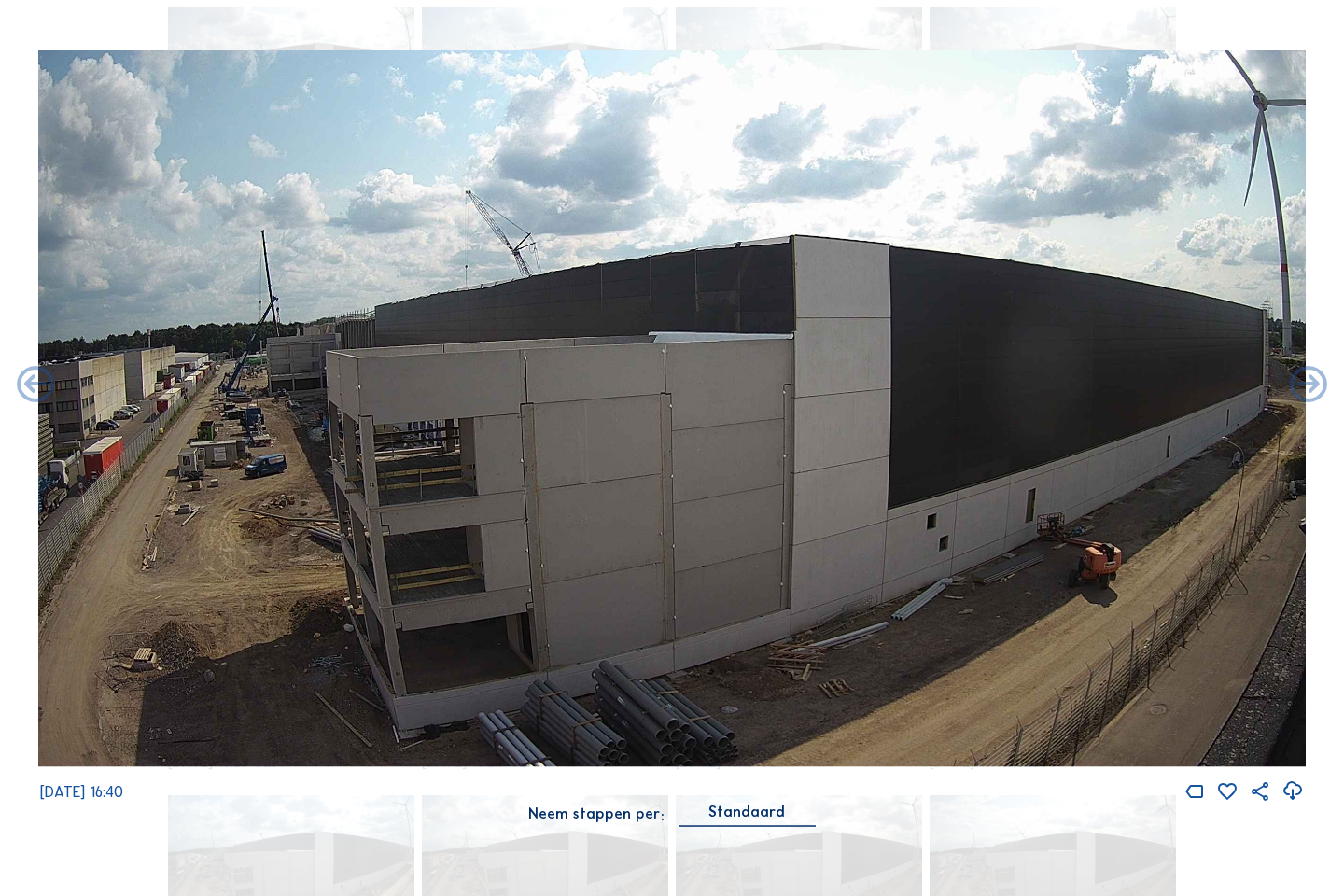click at bounding box center [35, 386] 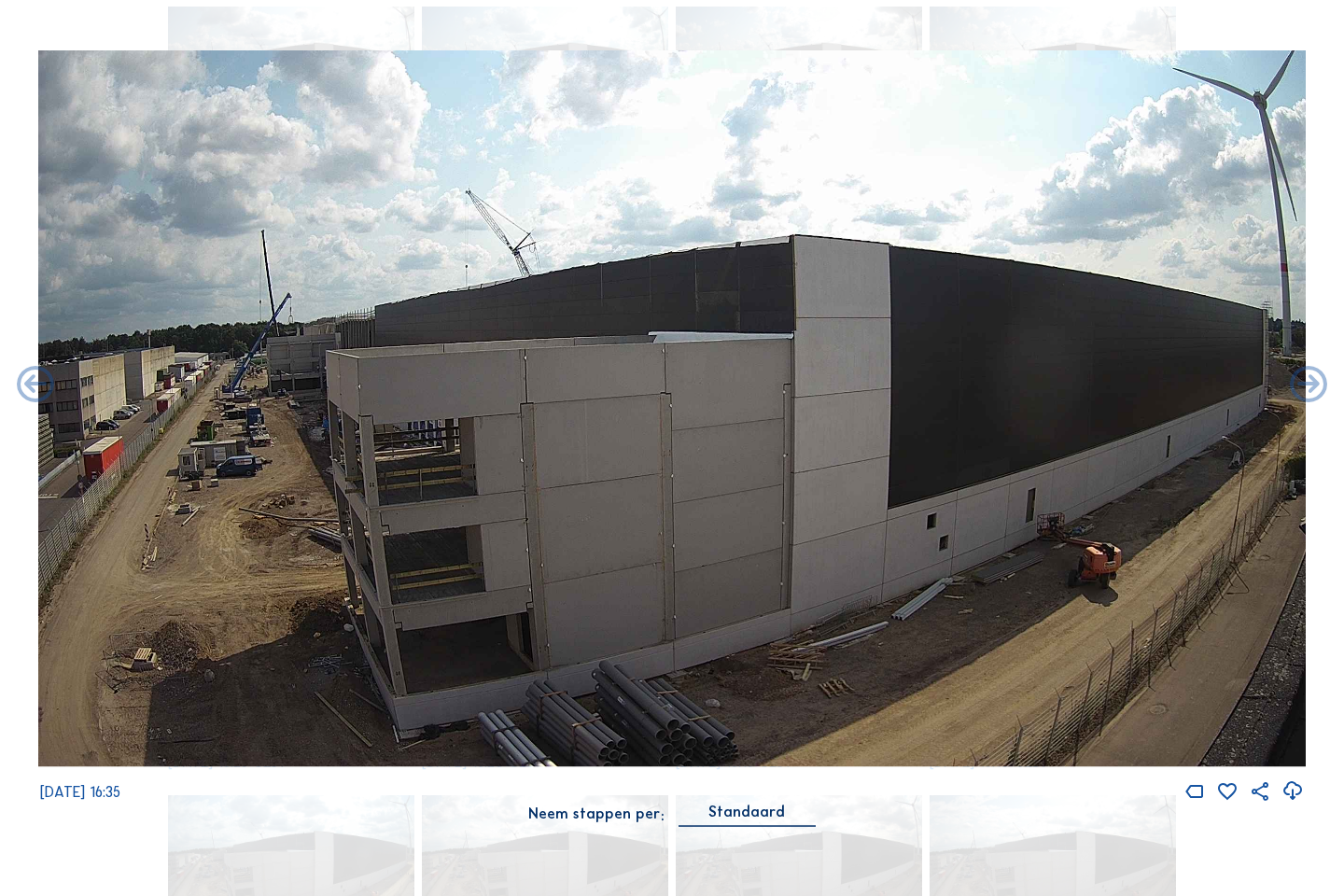 click at bounding box center (35, 386) 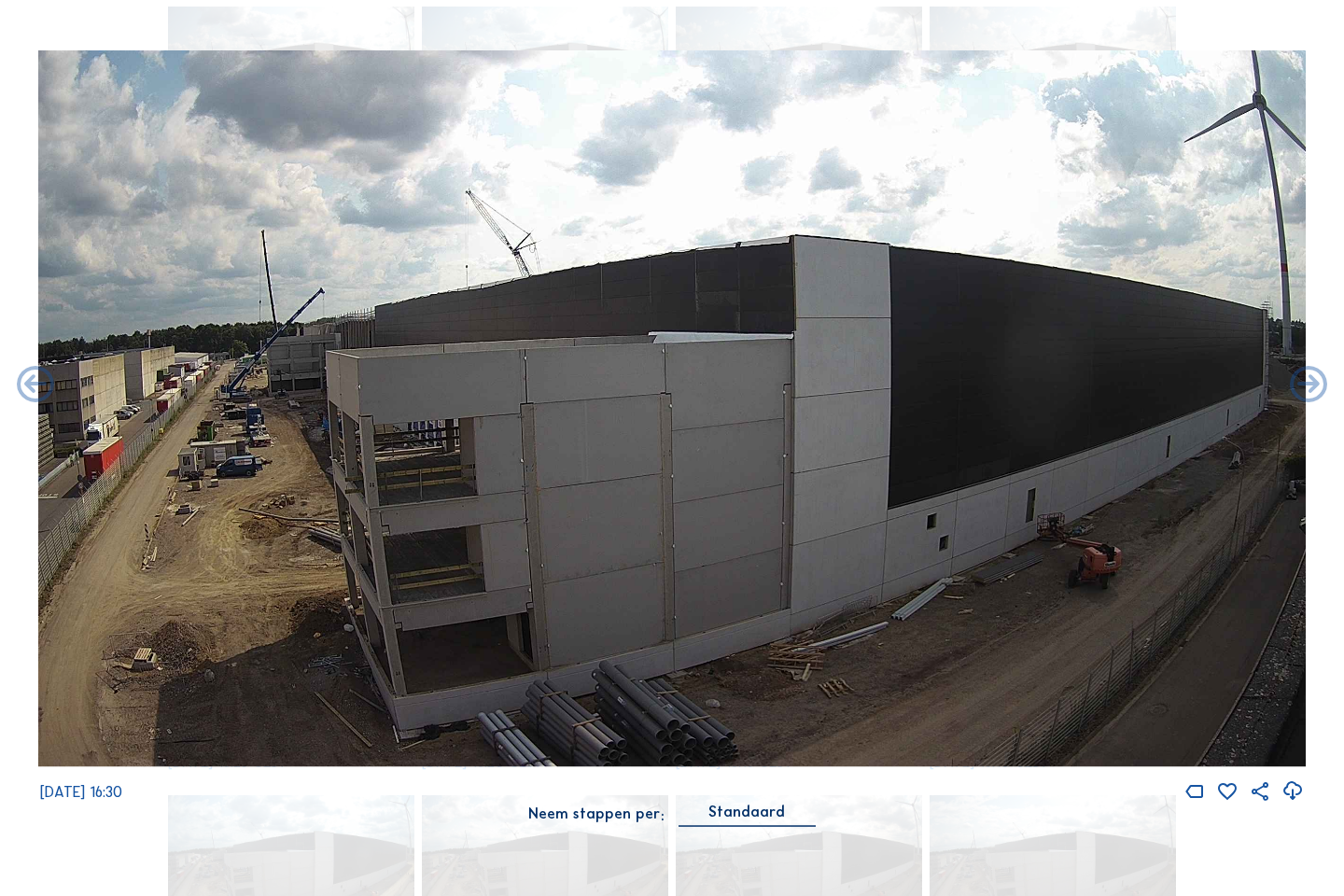 click at bounding box center [35, 386] 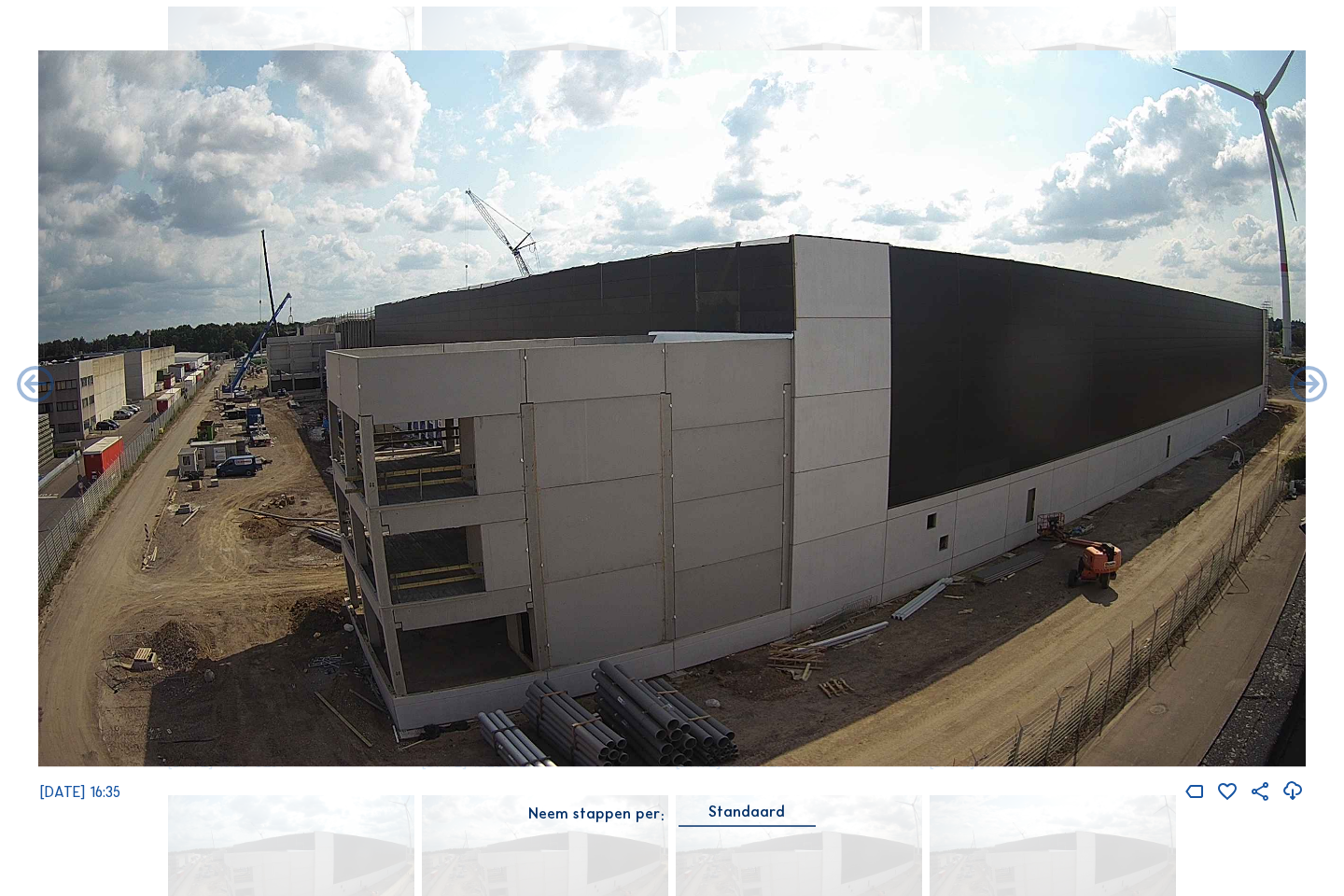 click at bounding box center (35, 386) 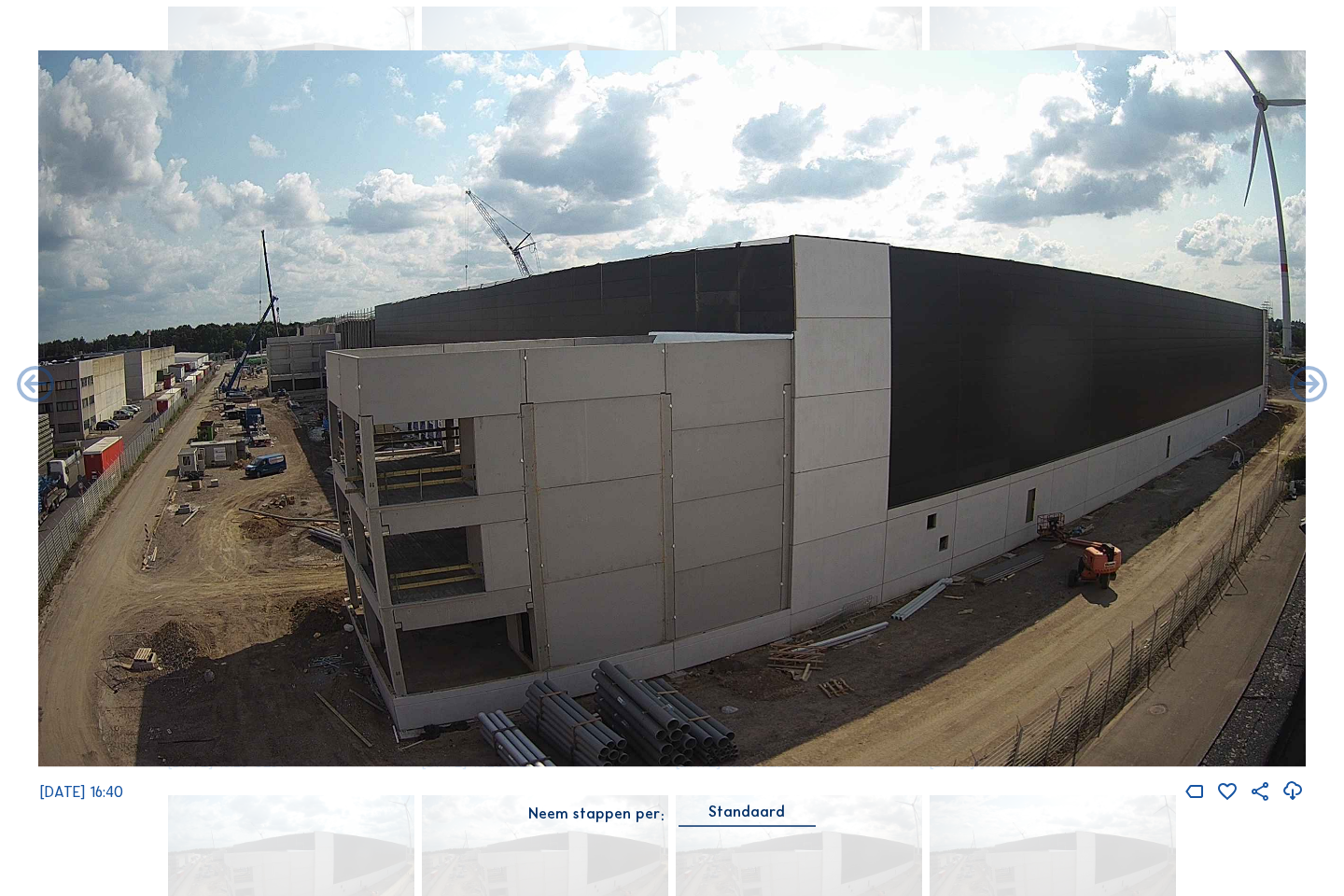 click at bounding box center [35, 386] 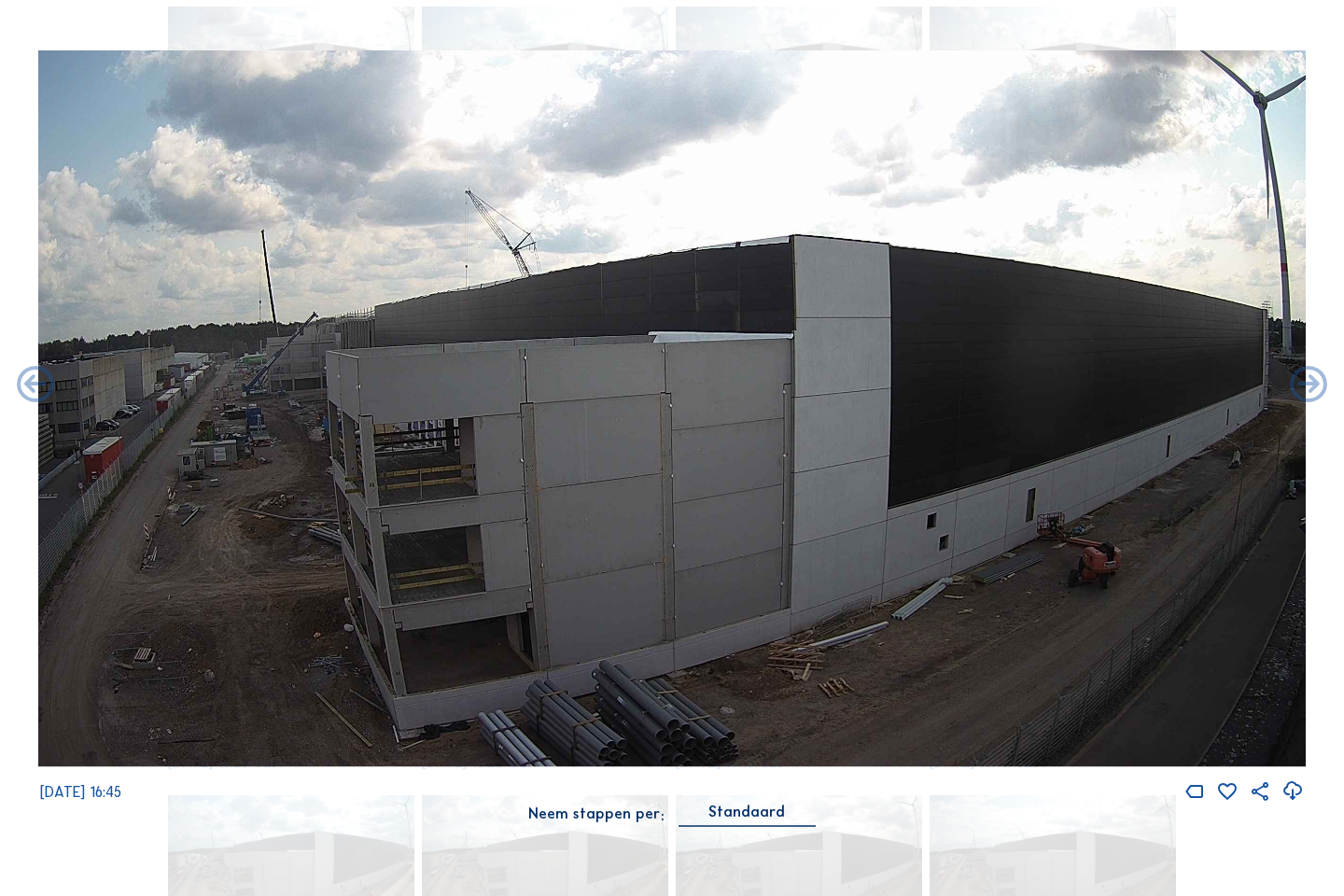 click at bounding box center [35, 386] 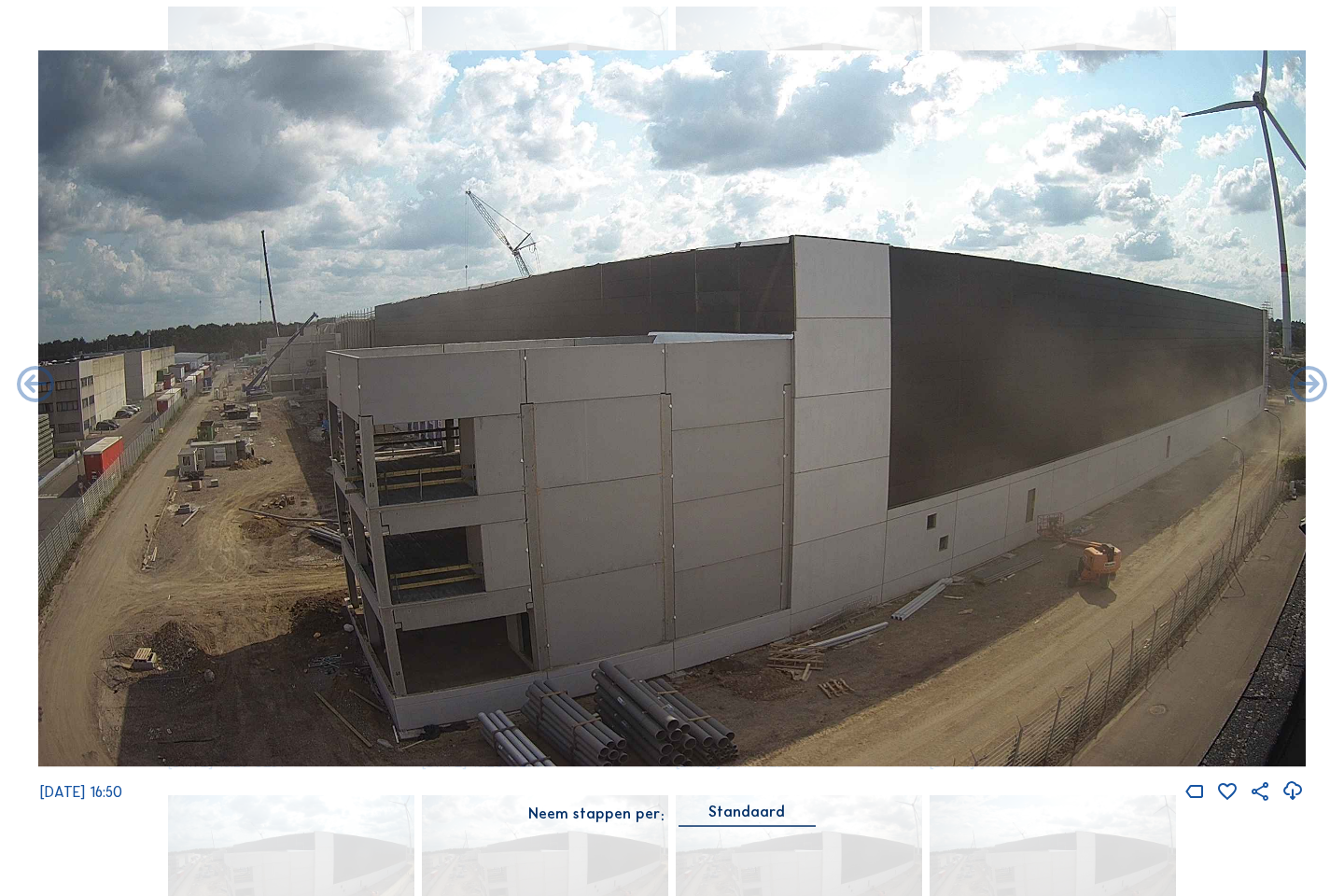 click at bounding box center (35, 386) 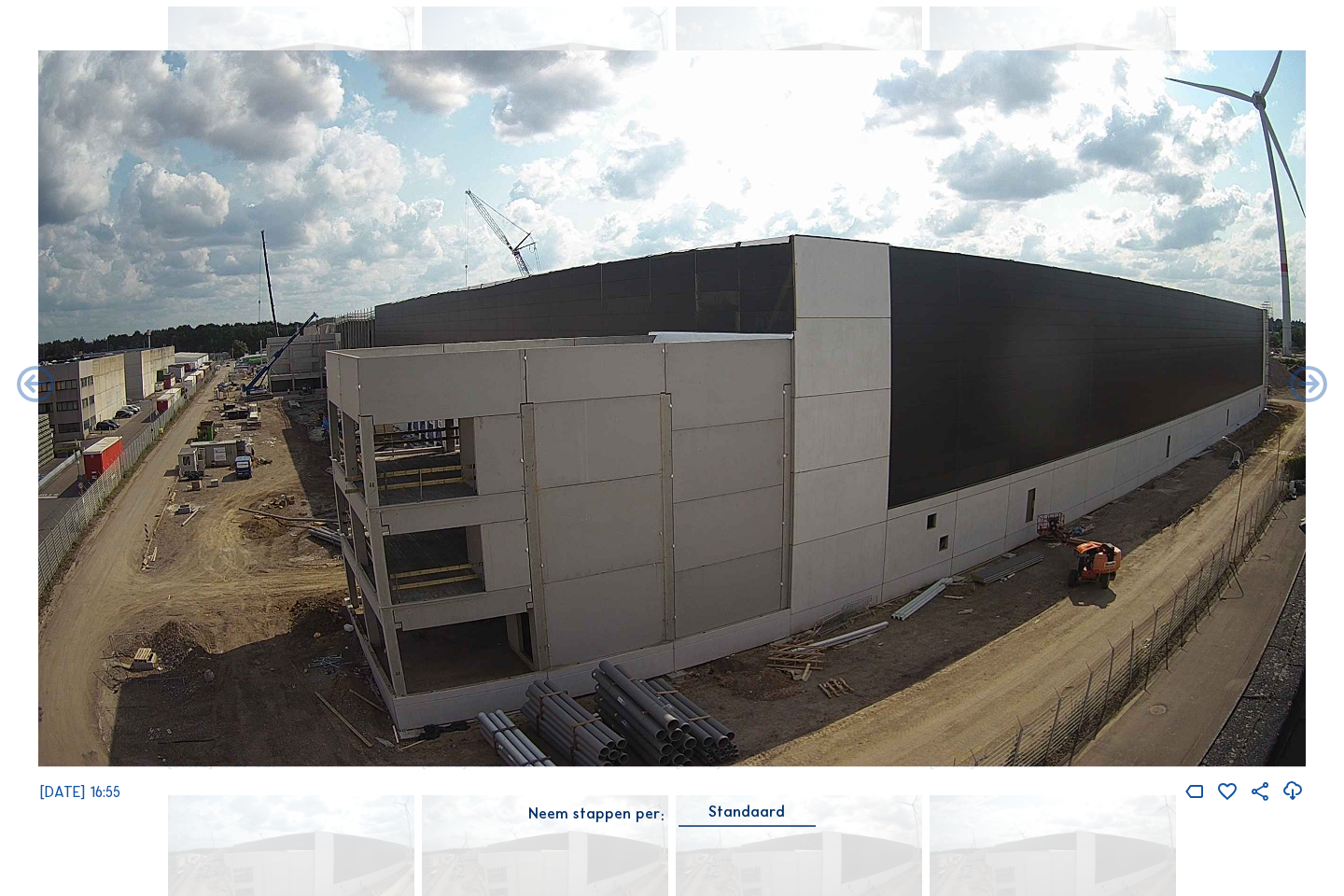 click at bounding box center [35, 386] 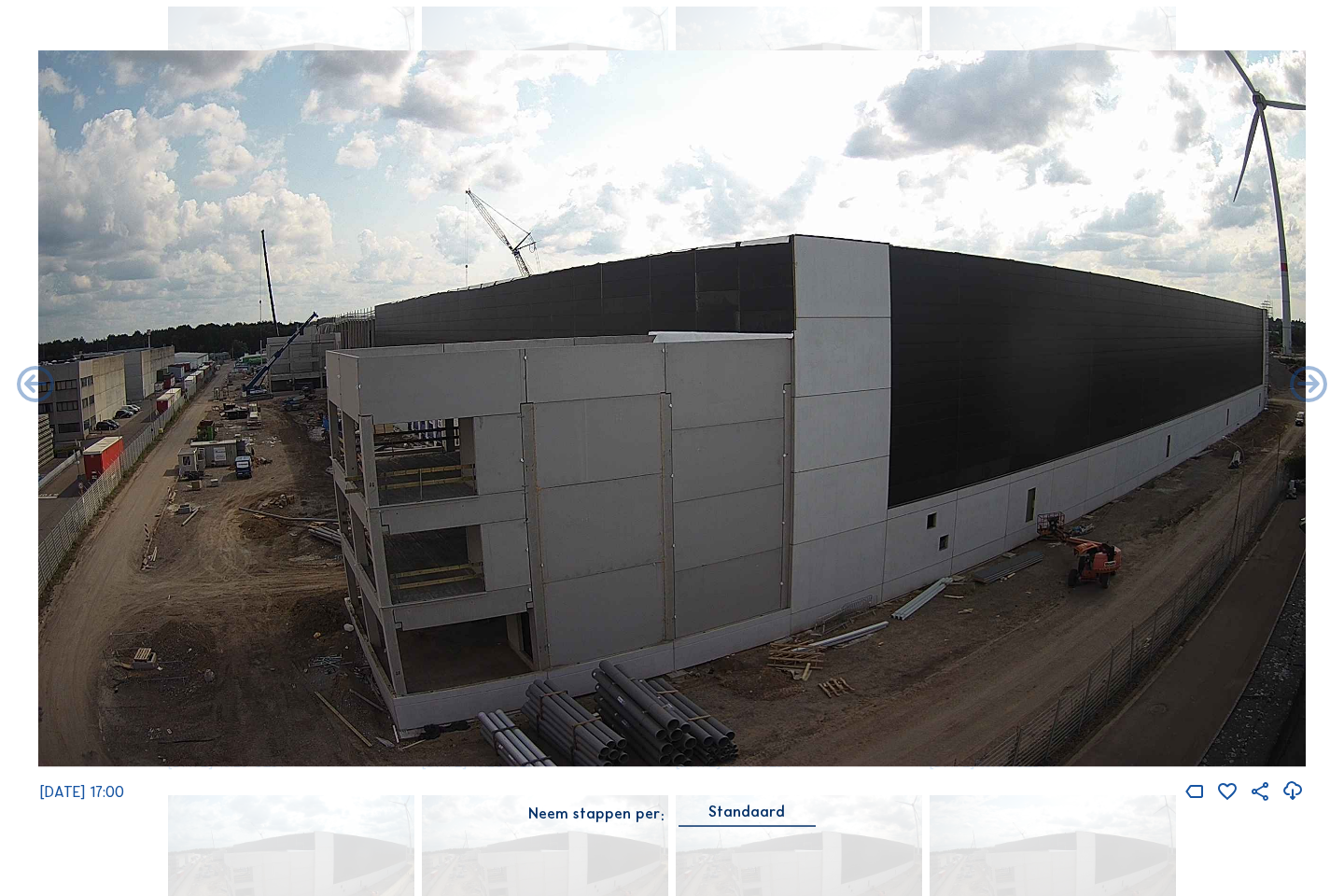 click at bounding box center [35, 386] 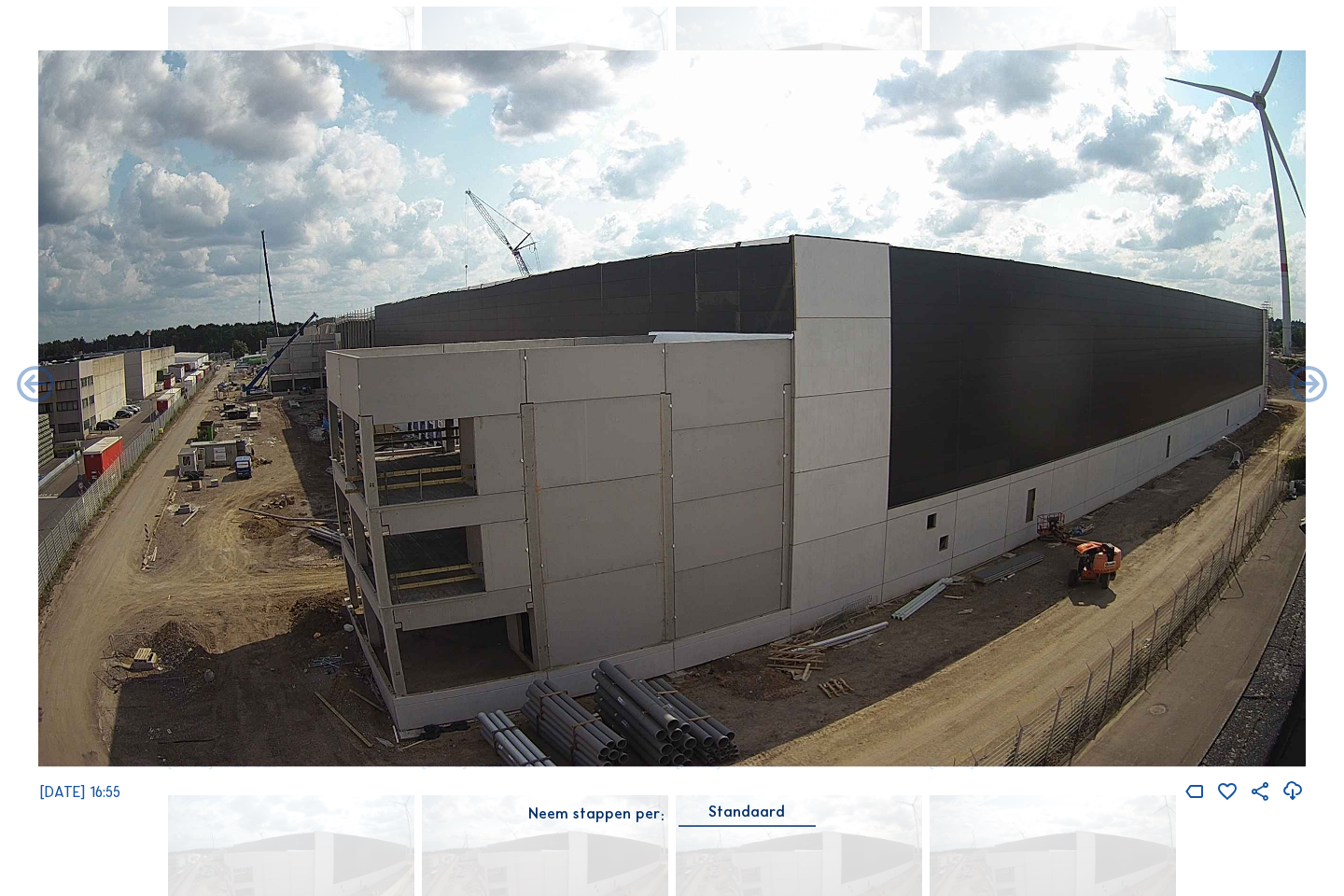 click at bounding box center [35, 386] 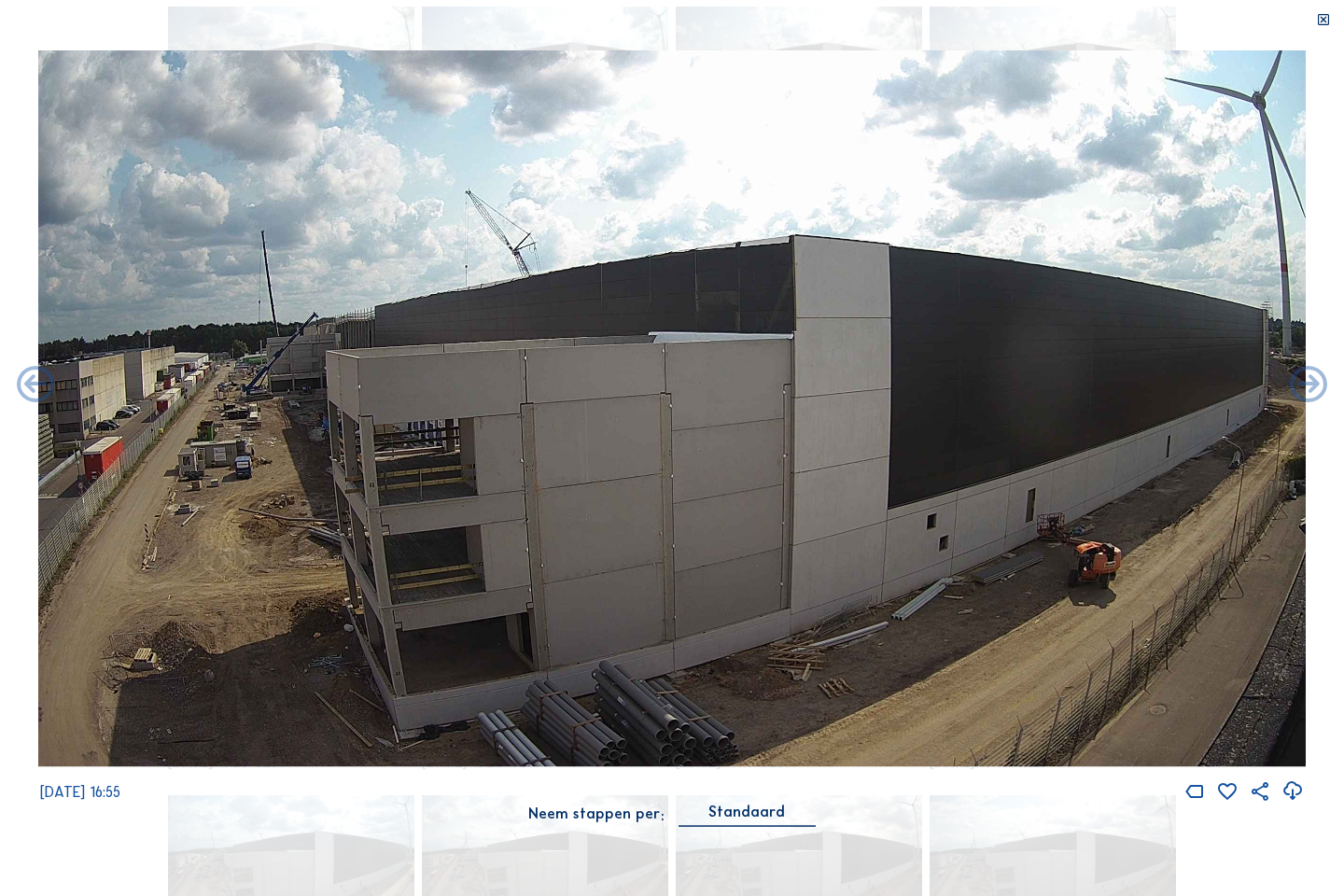 click at bounding box center [1323, 21] 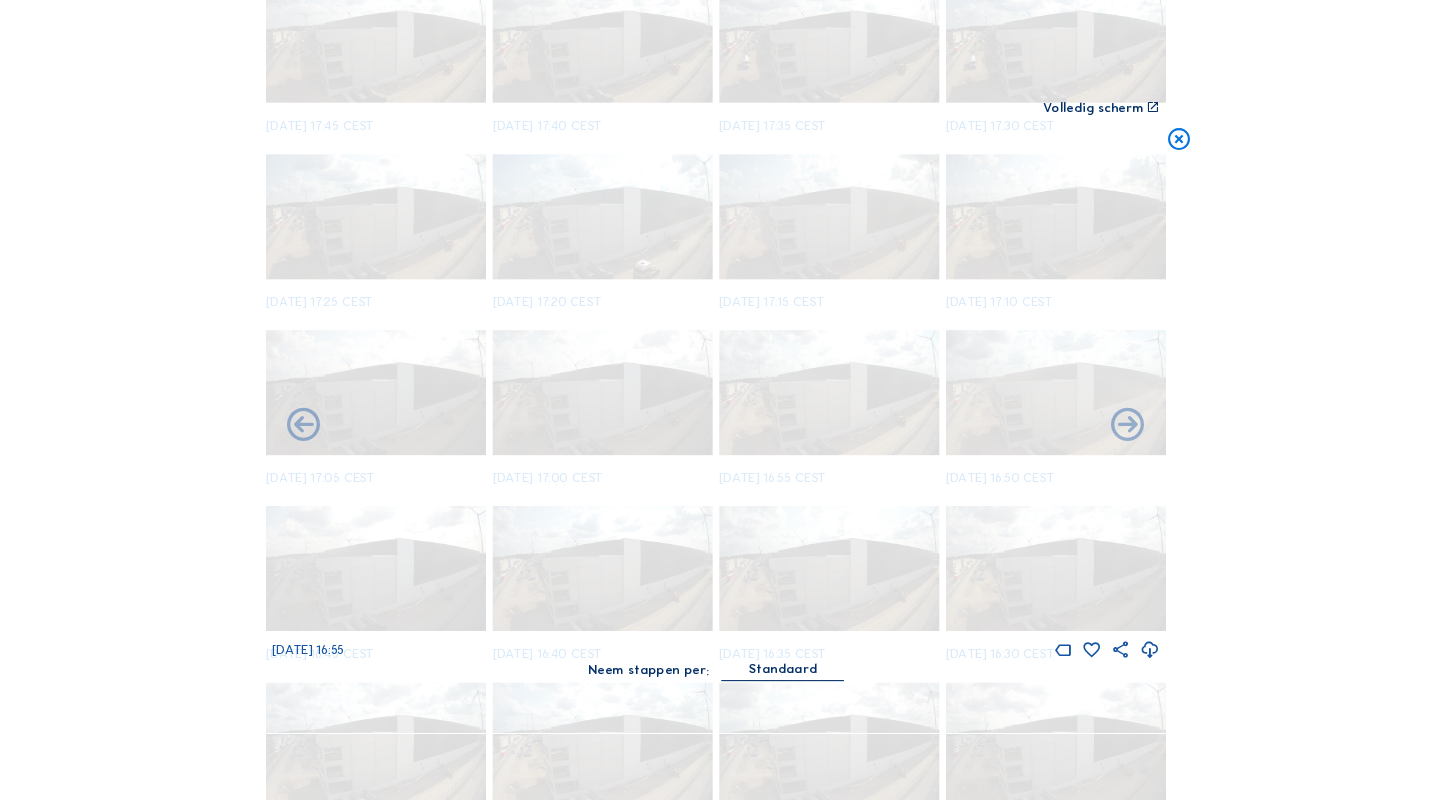 scroll, scrollTop: 522, scrollLeft: 0, axis: vertical 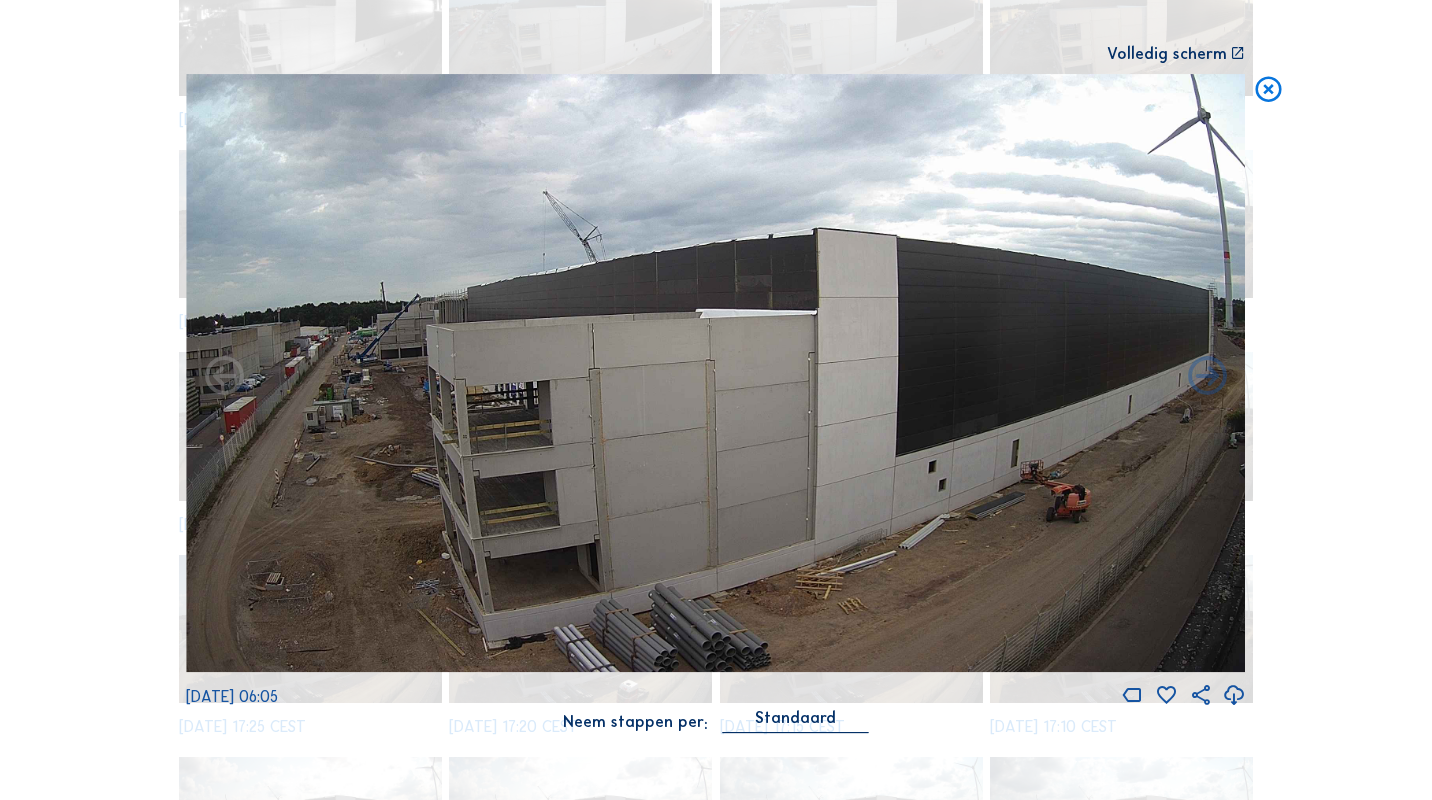 click on "Scroll om door de tijd te reizen | Druk op de 'Alt'-knop + scroll om te Zoomen | Klik en Sleep om te navigeren  Volledig scherm [DATE] 06:05  Neem stappen per:   Standaard" at bounding box center (716, 400) 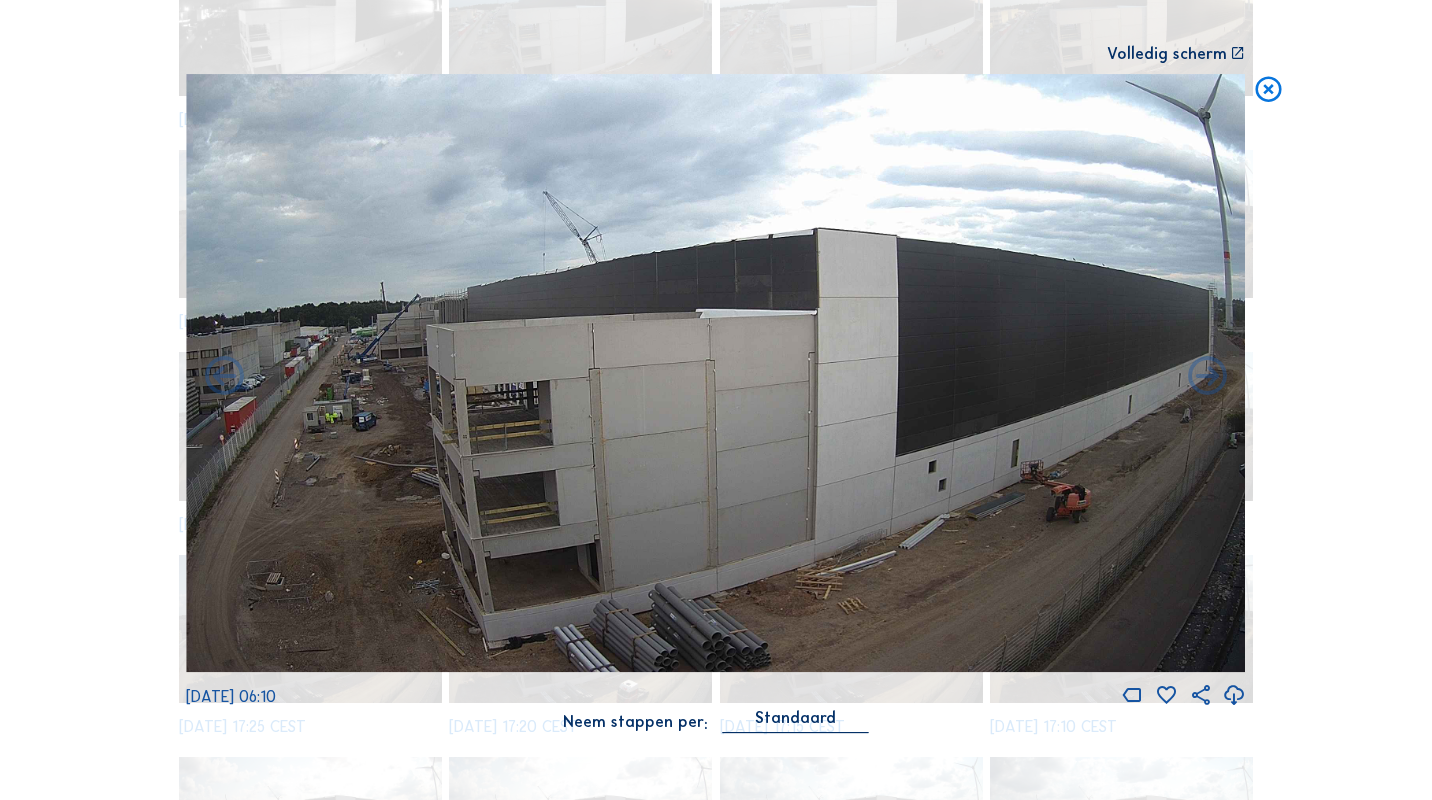 scroll, scrollTop: 1695, scrollLeft: 0, axis: vertical 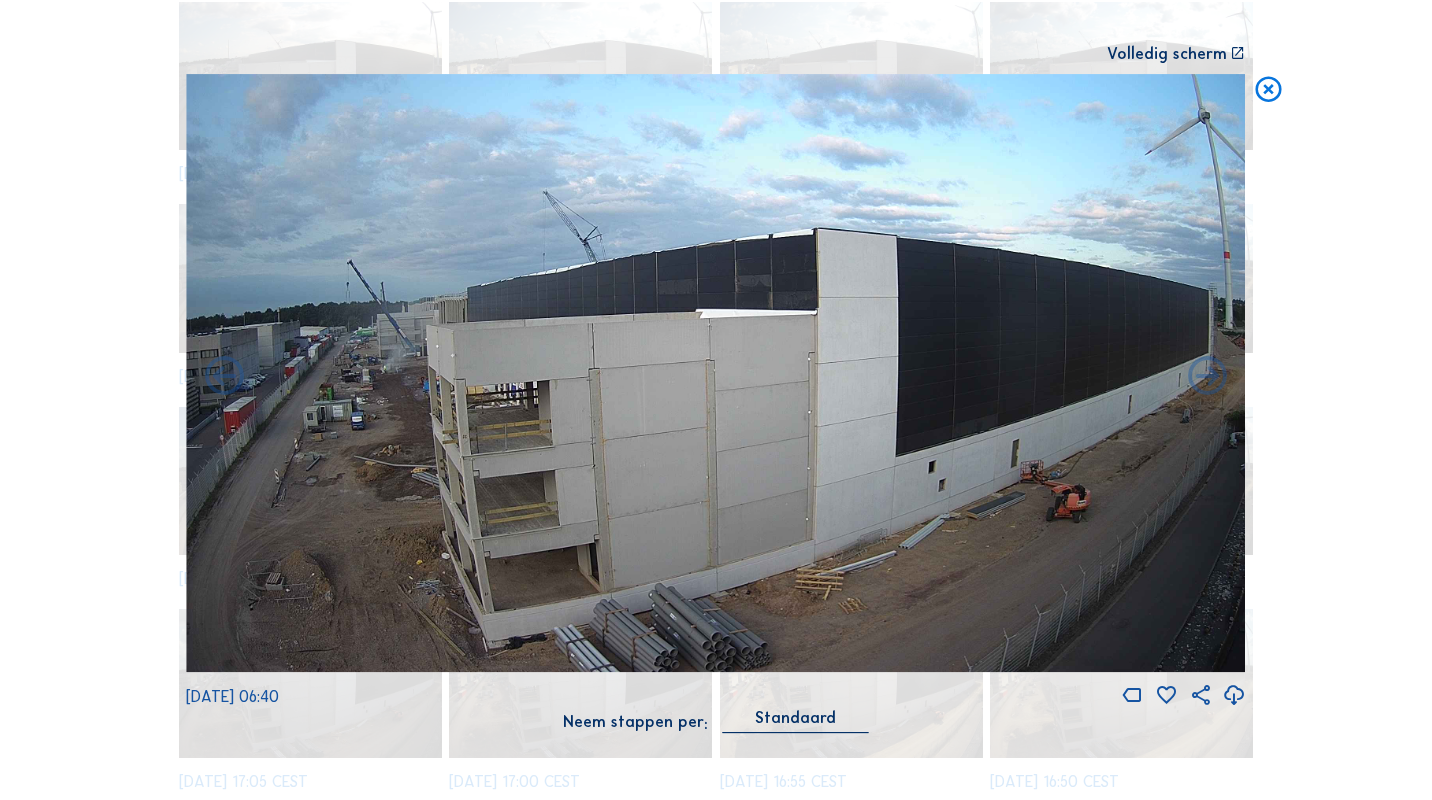 click at bounding box center [1268, 90] 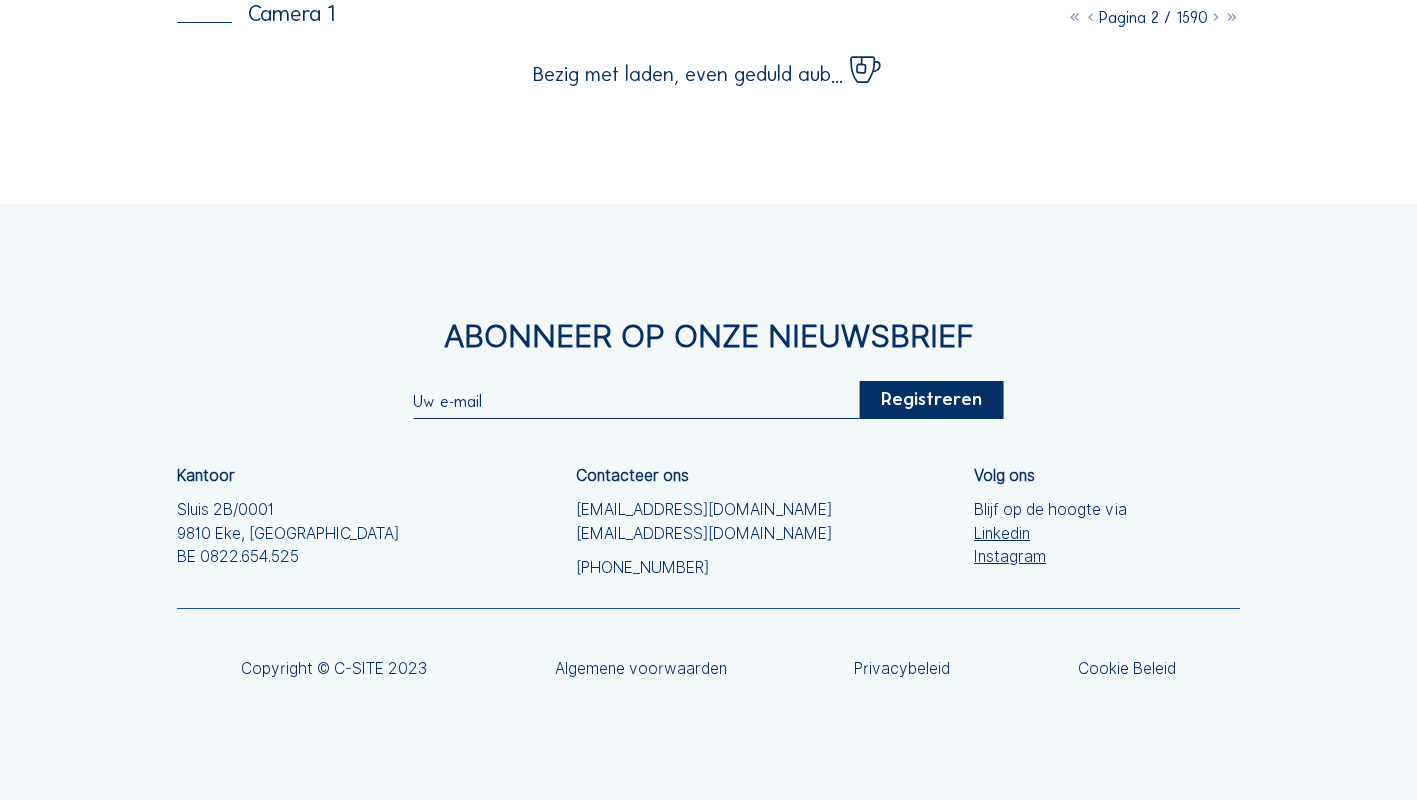 scroll, scrollTop: 0, scrollLeft: 0, axis: both 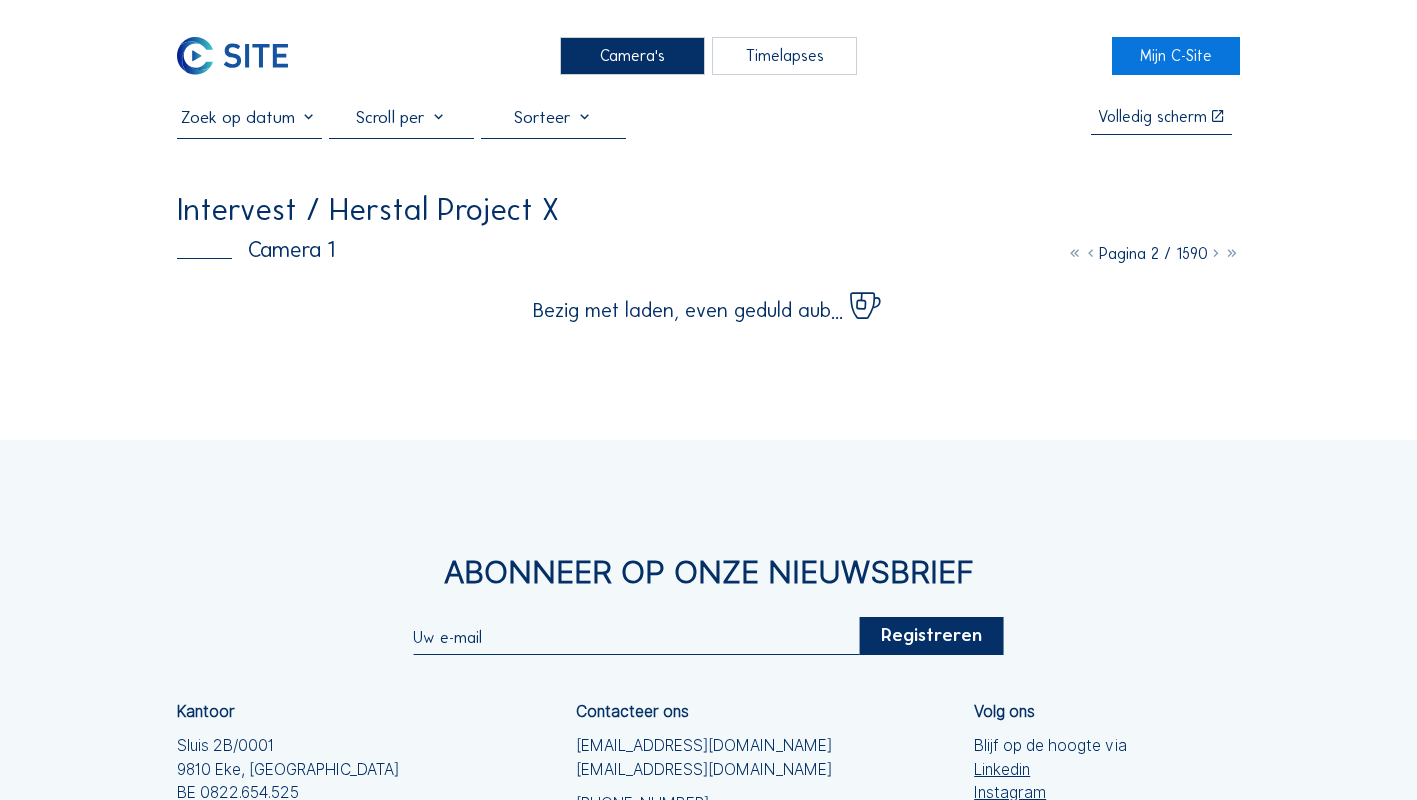 click at bounding box center (1091, 253) 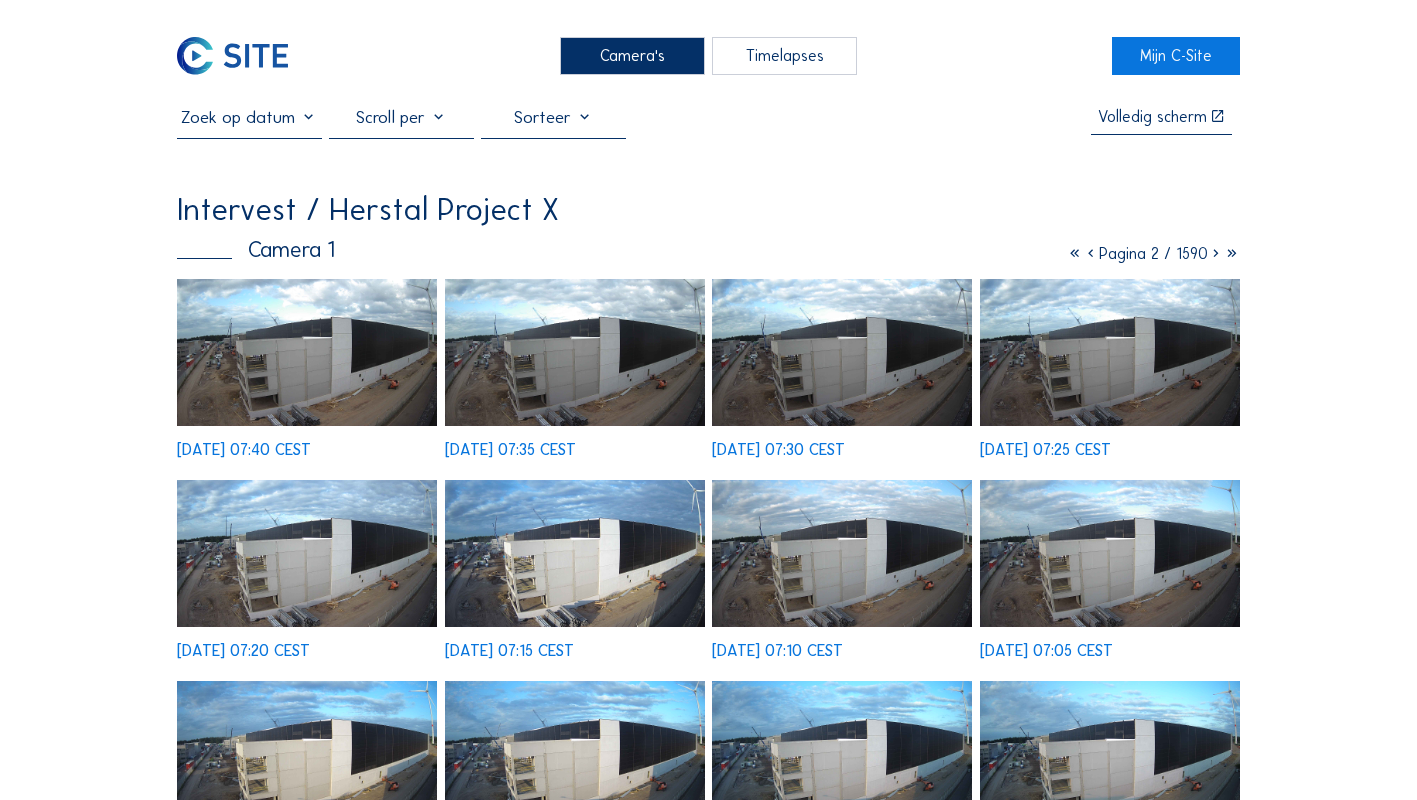 click at bounding box center (307, 352) 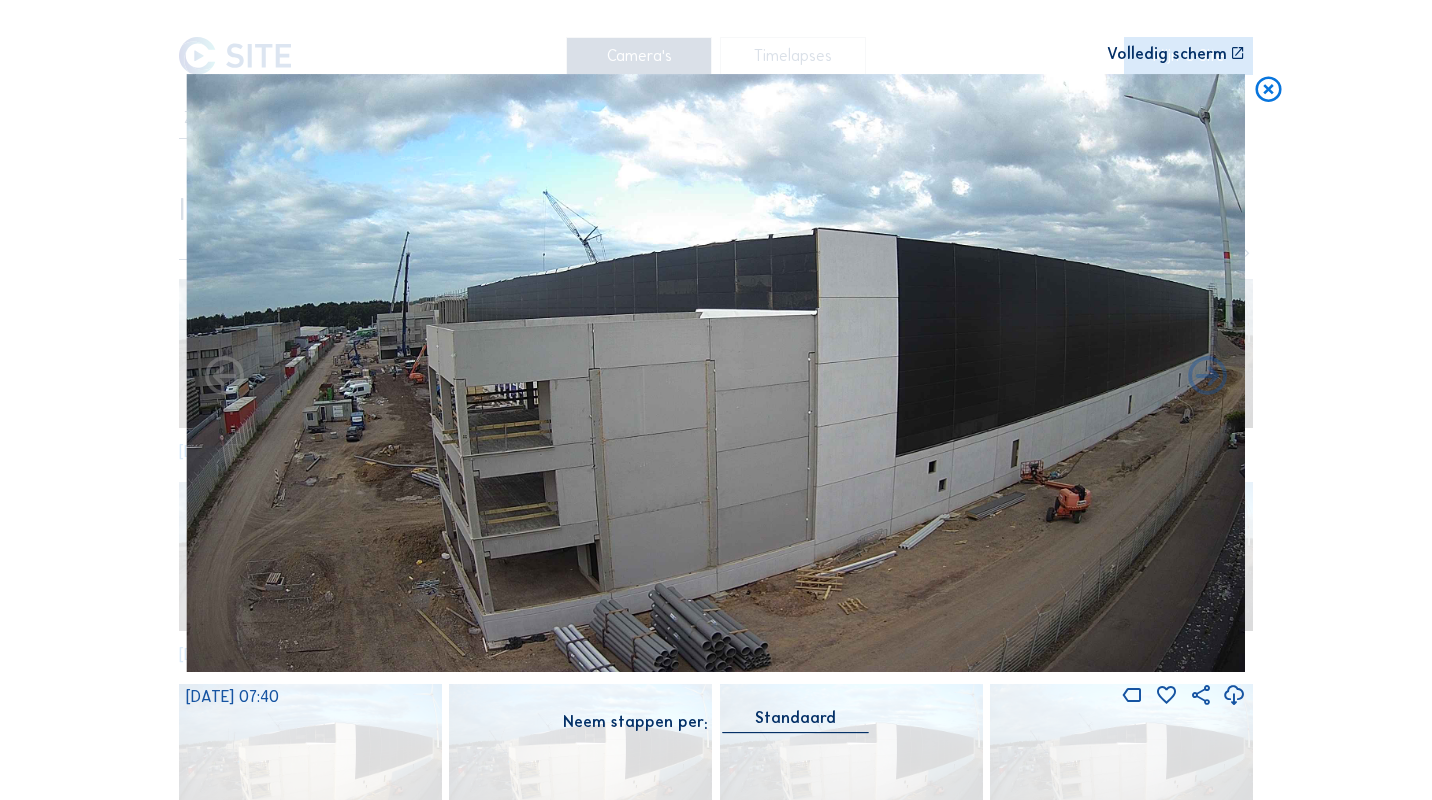 click on "Volledig scherm" at bounding box center [1167, 54] 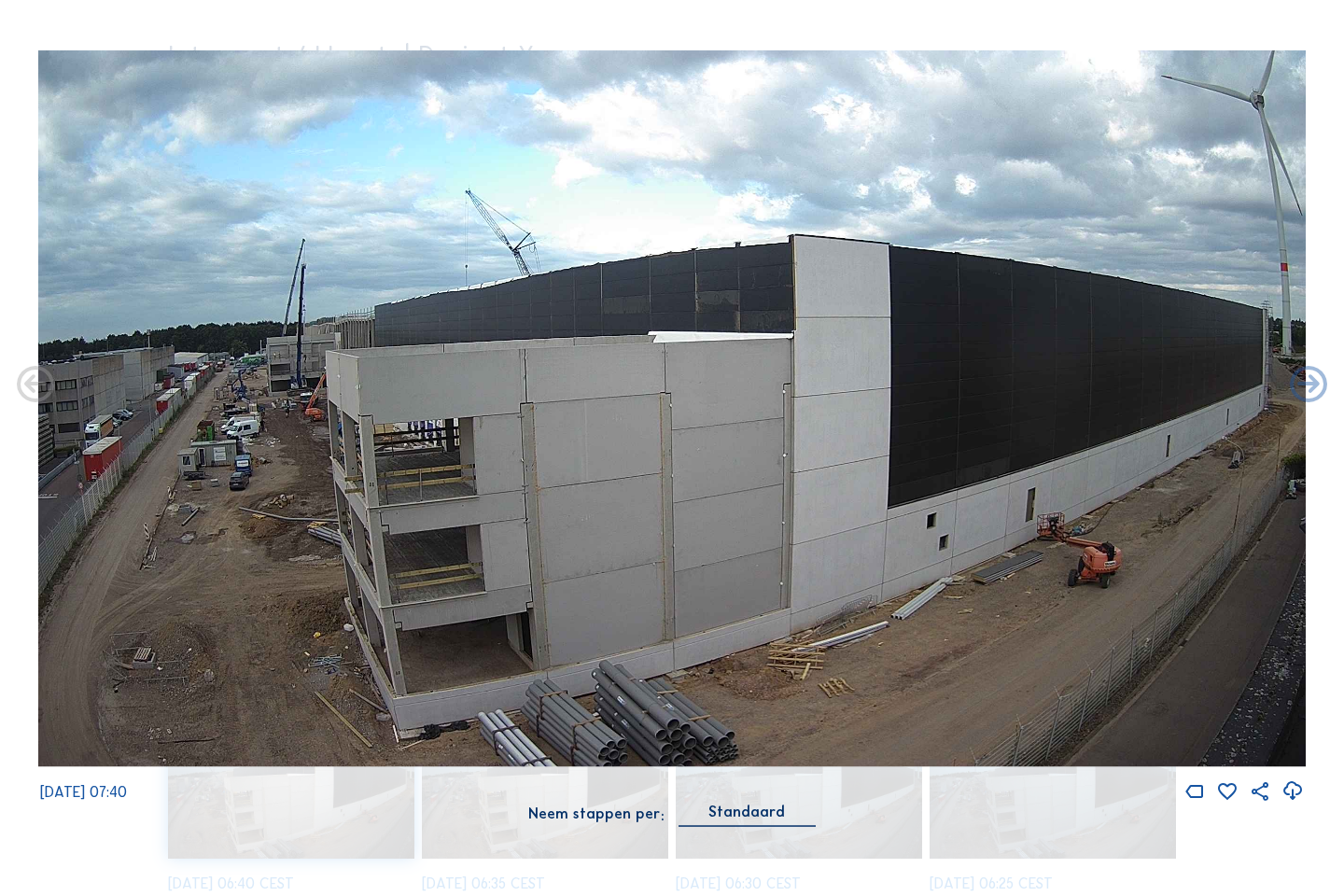 click at bounding box center (35, 386) 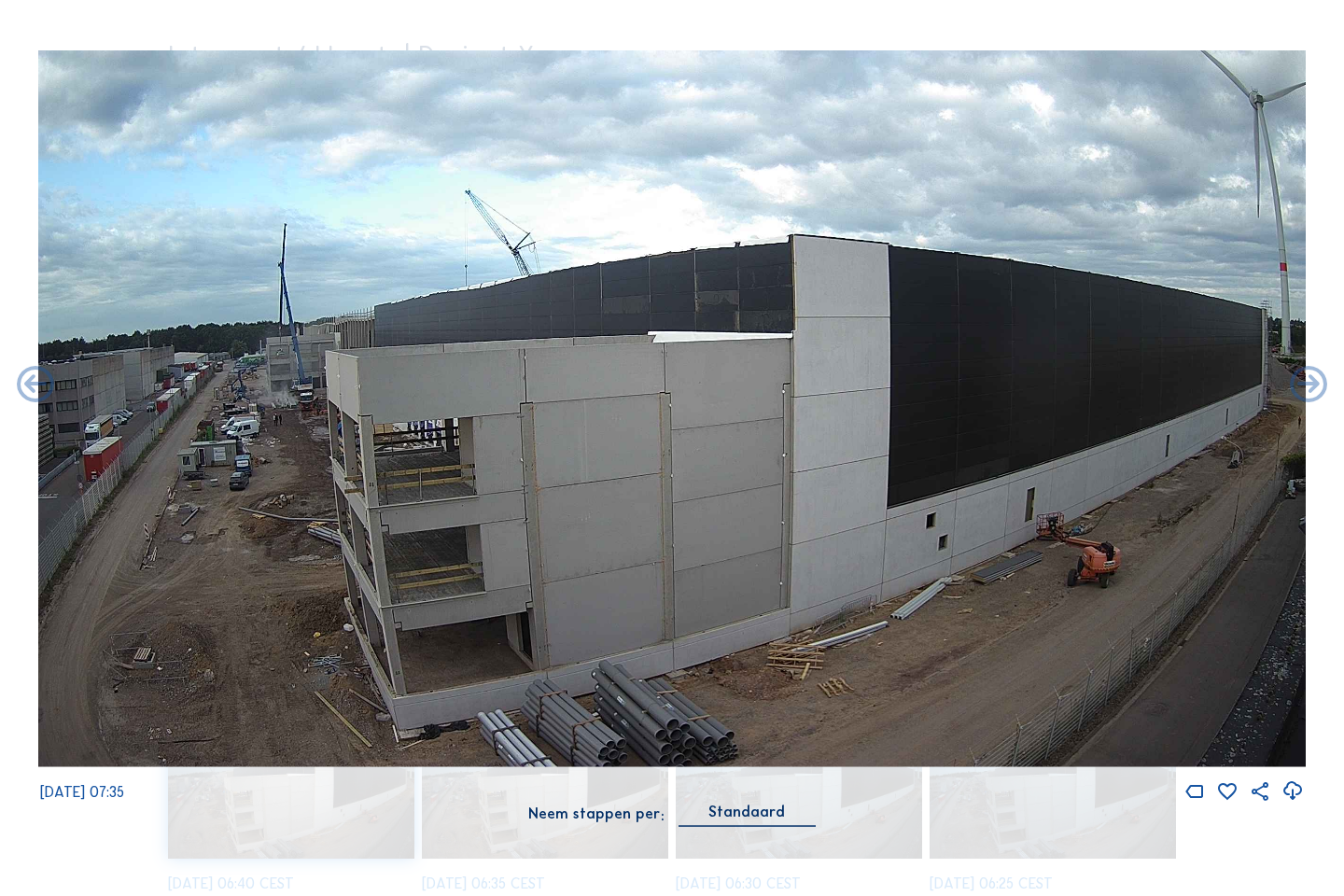 click at bounding box center (35, 386) 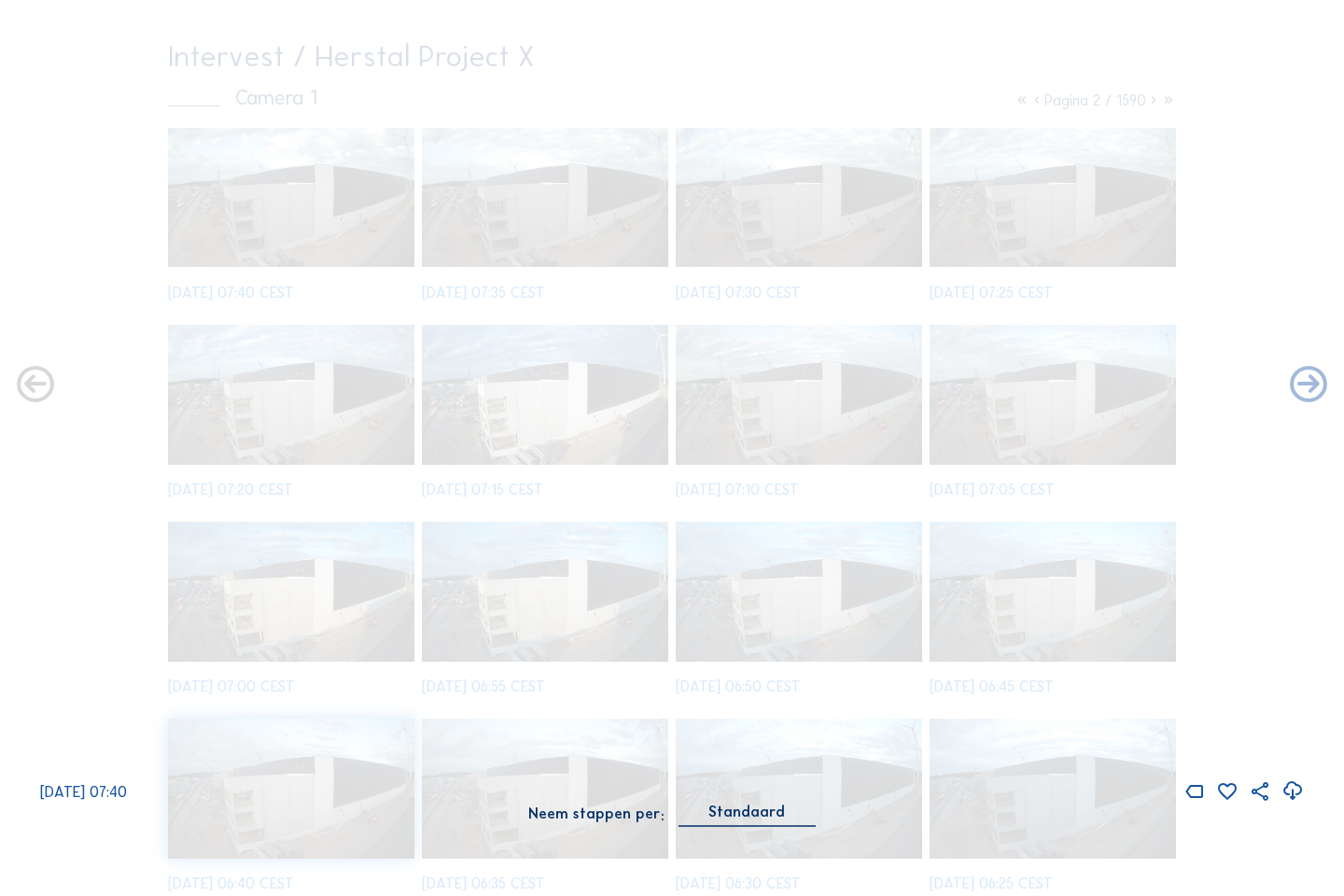 click at bounding box center [35, 386] 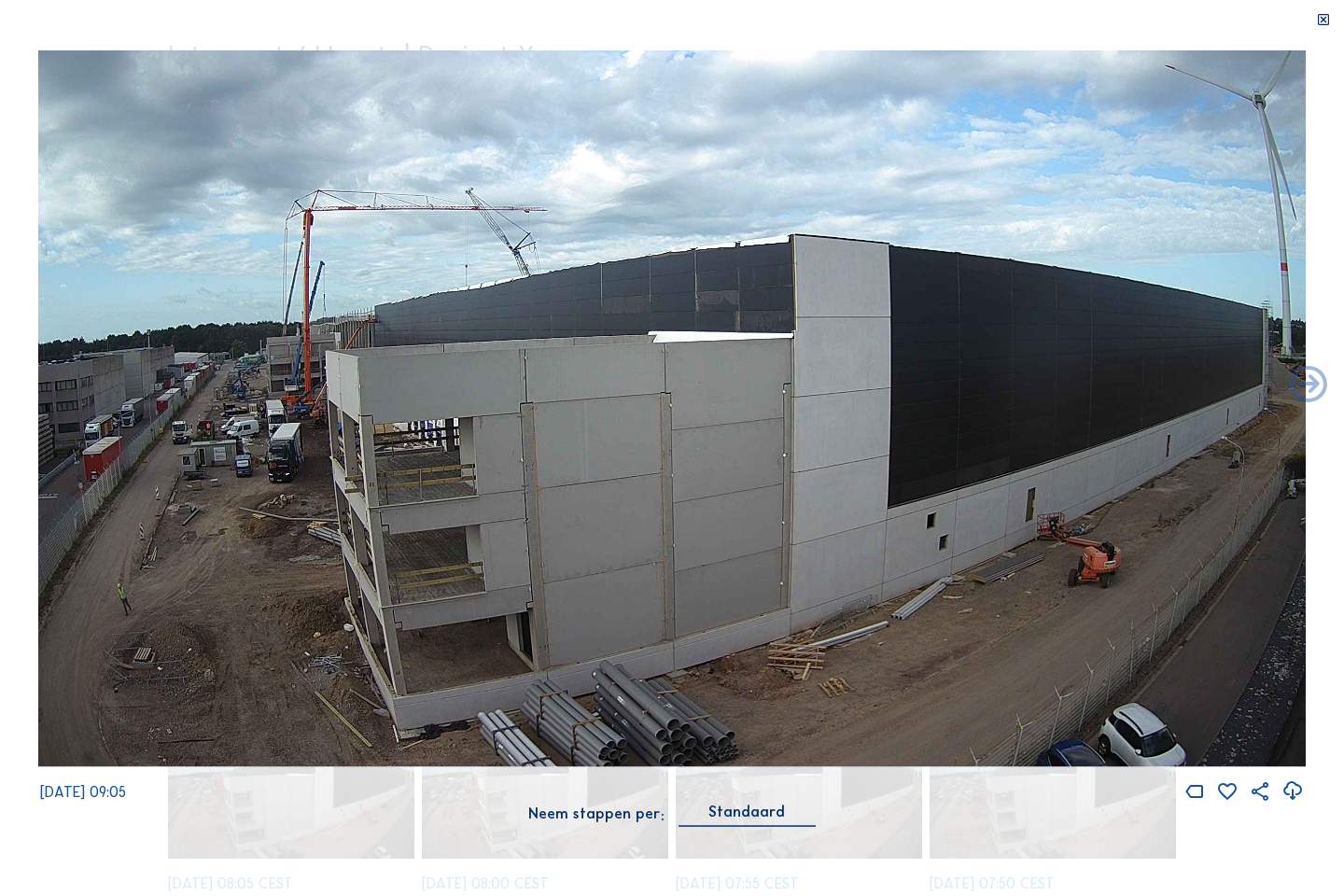 click at bounding box center (1323, 21) 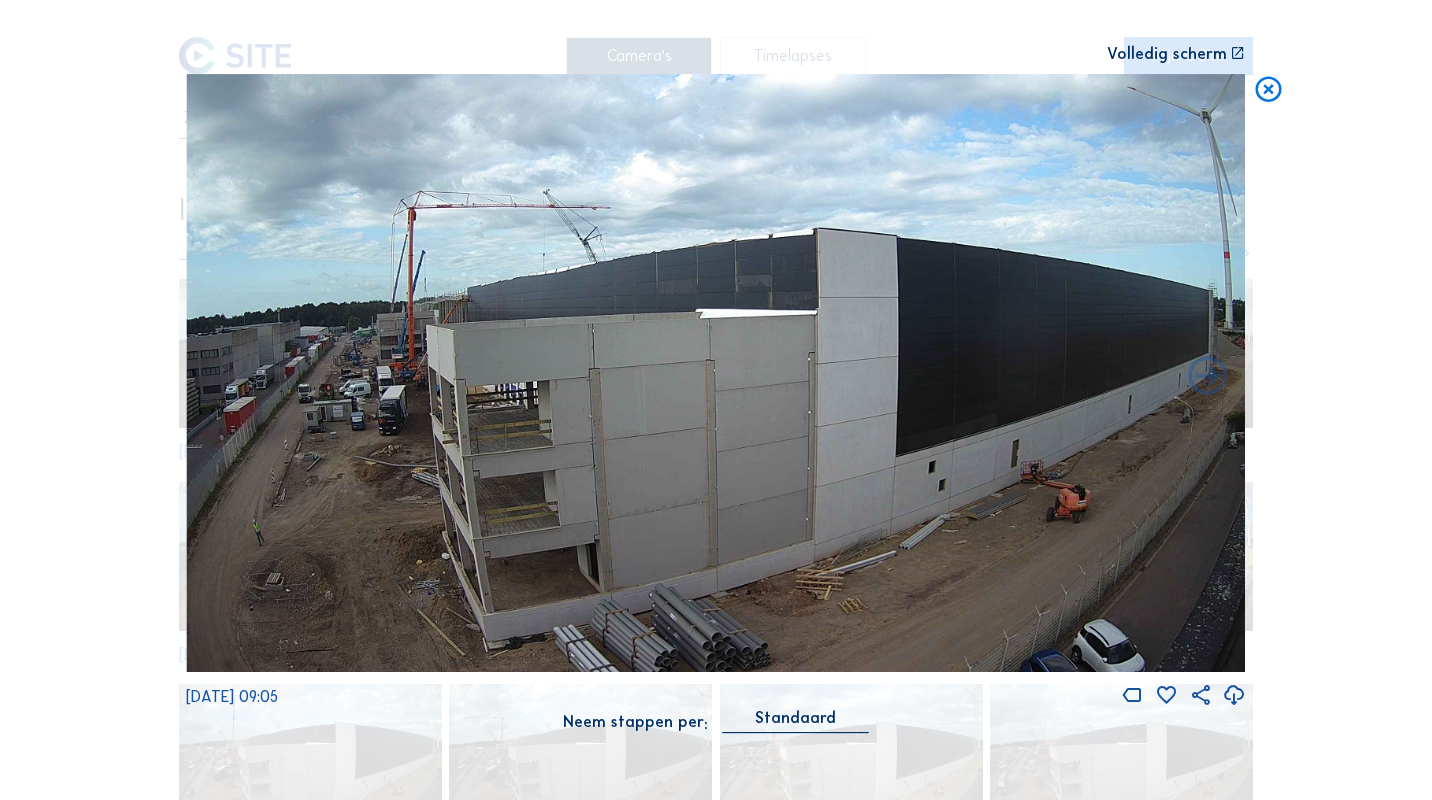 click at bounding box center (1268, 90) 